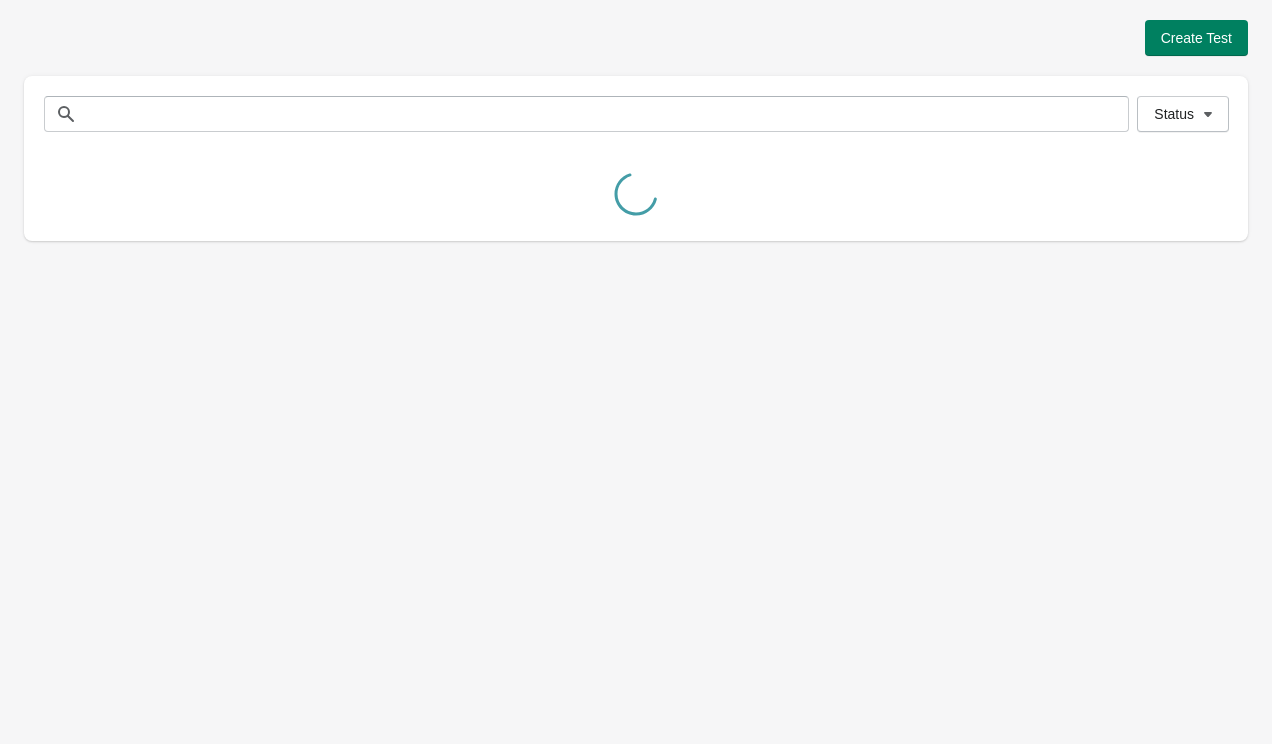 scroll, scrollTop: 0, scrollLeft: 0, axis: both 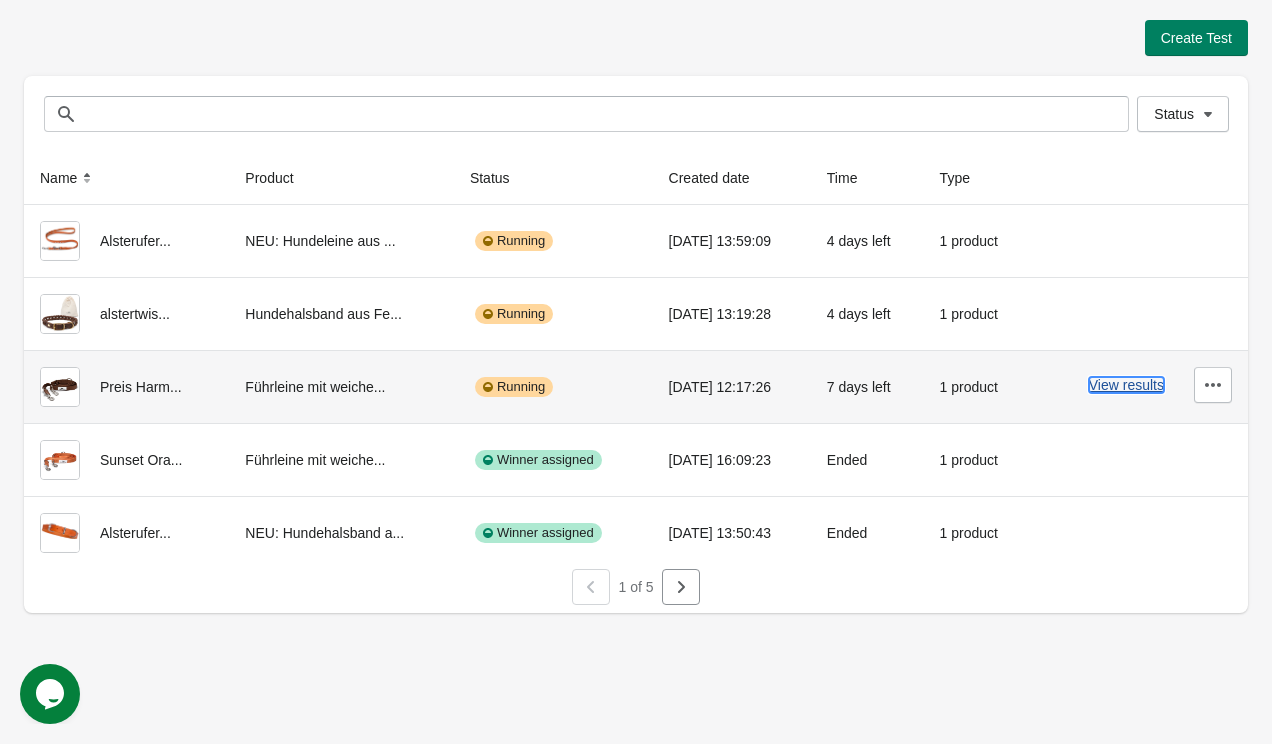 click on "View results" at bounding box center [1126, 385] 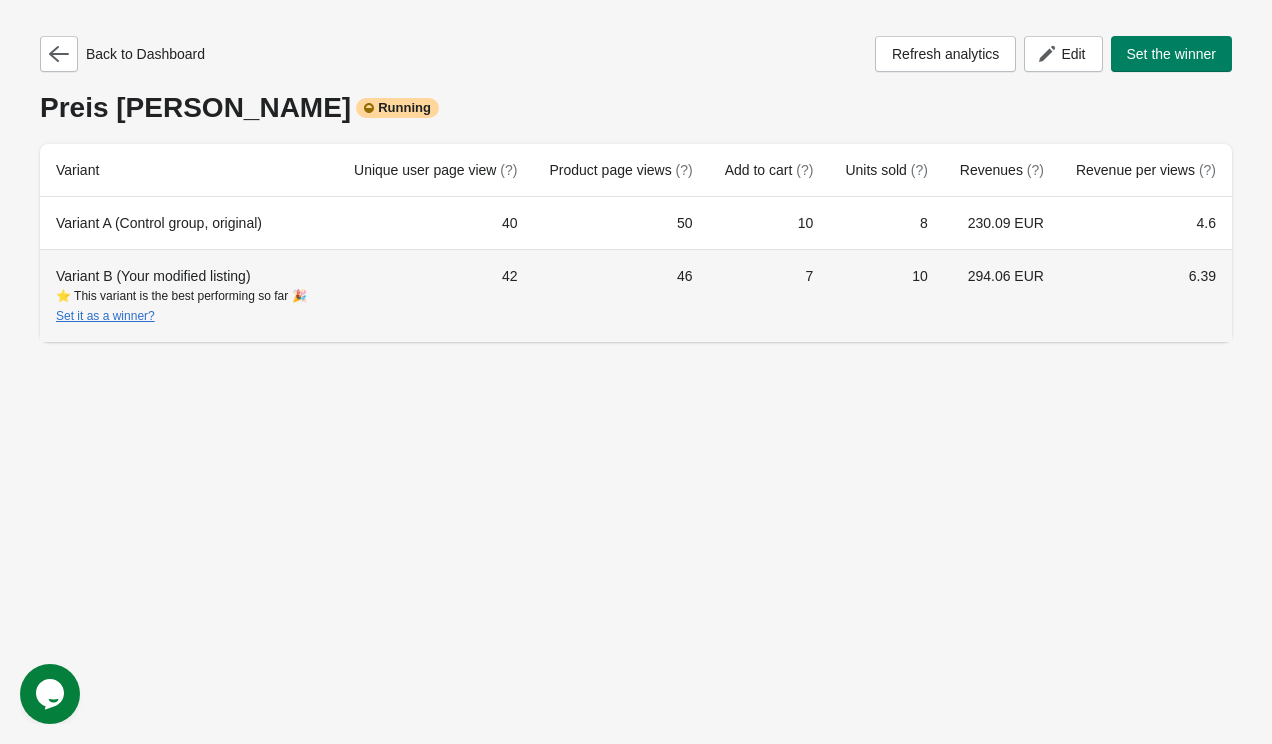 click on "Variant B (Your modified listing) ⭐ This variant is the best performing so far 🎉  Set it as a winner?" at bounding box center (189, 296) 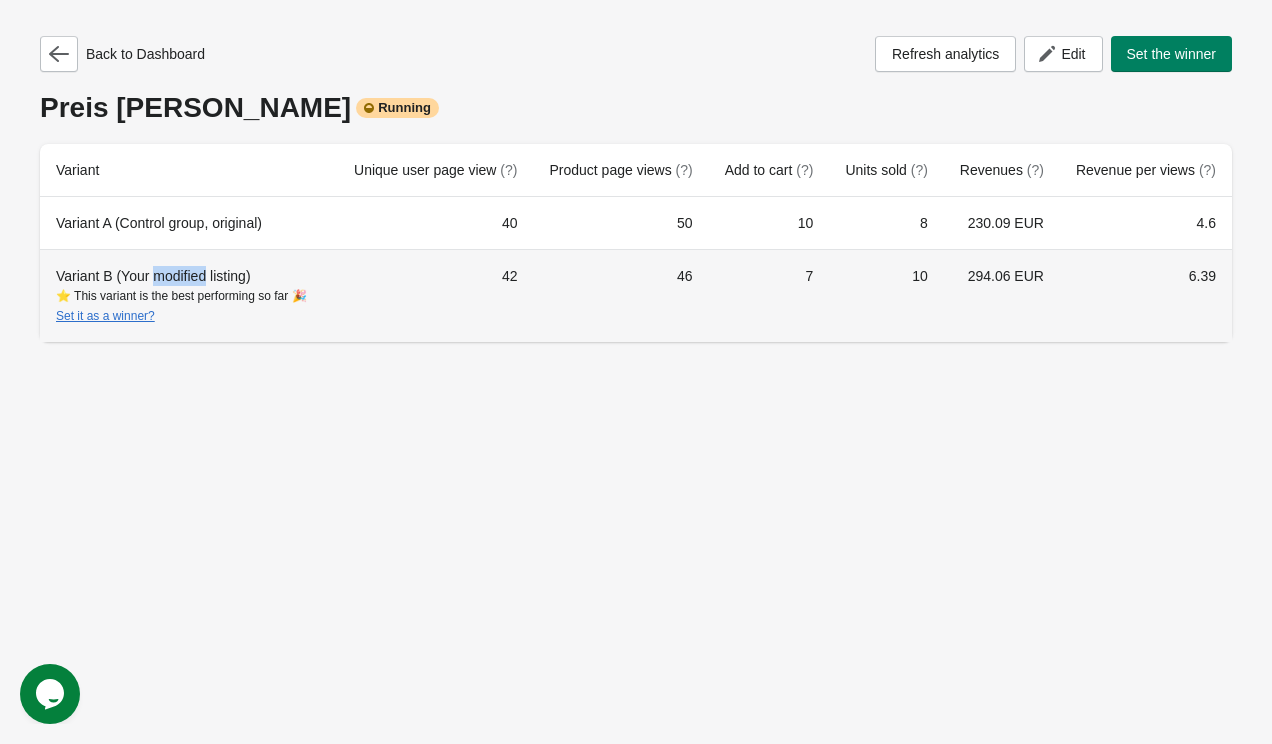 click on "Variant B (Your modified listing) ⭐ This variant is the best performing so far 🎉  Set it as a winner?" at bounding box center (189, 296) 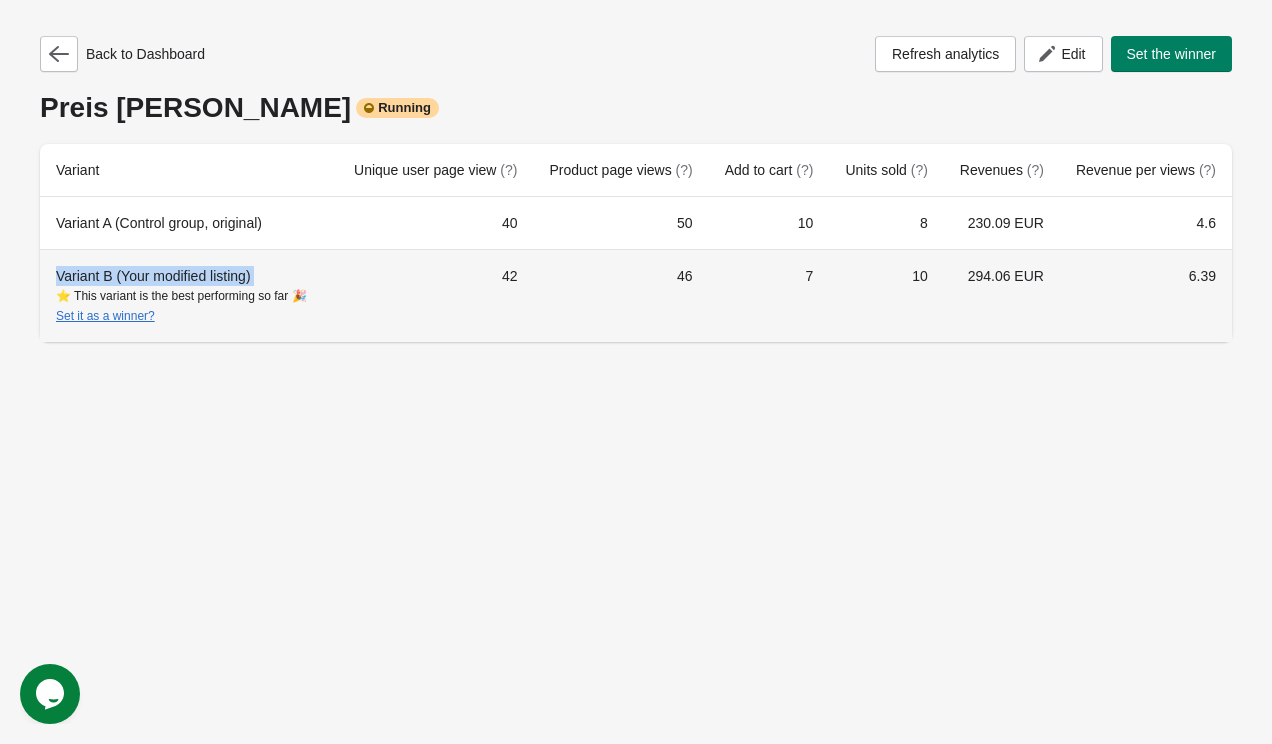 click on "Variant B (Your modified listing) ⭐ This variant is the best performing so far 🎉  Set it as a winner?" at bounding box center [189, 296] 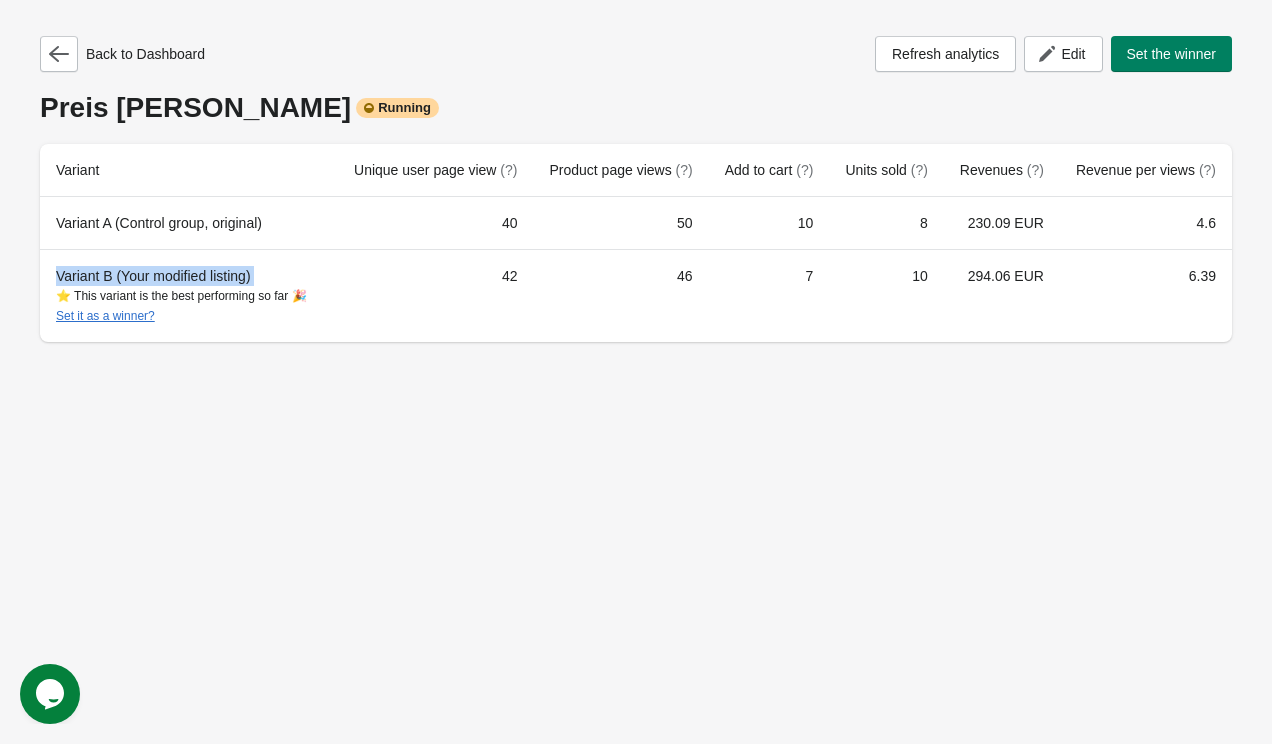 scroll, scrollTop: 0, scrollLeft: 0, axis: both 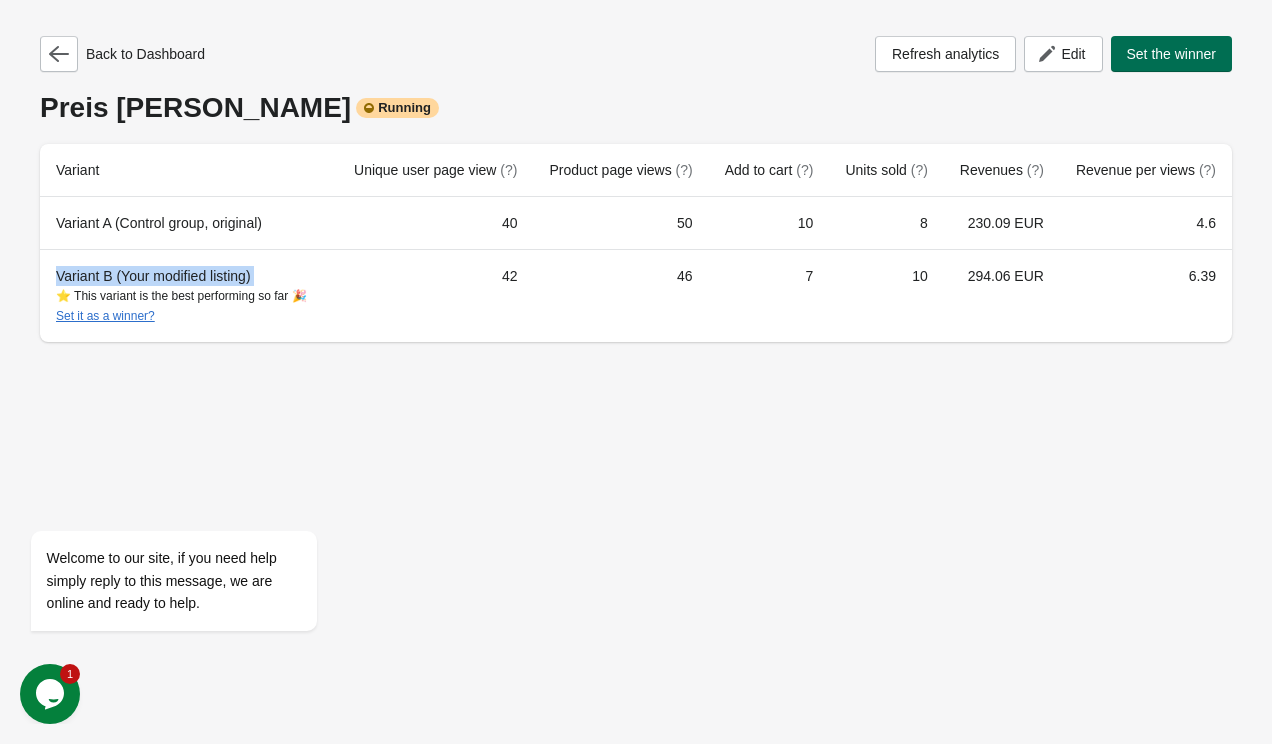 click on "Set the winner" at bounding box center (1172, 54) 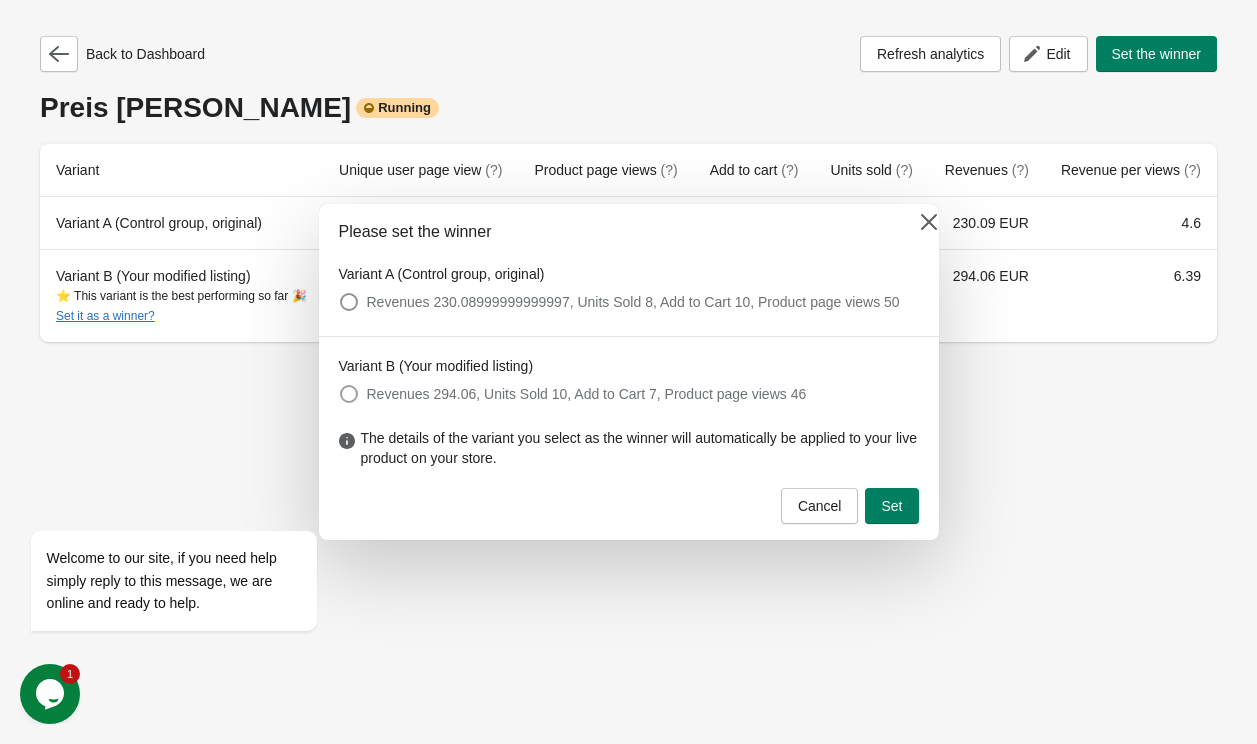 click on "Variant B (Your modified listing)" at bounding box center (436, 366) 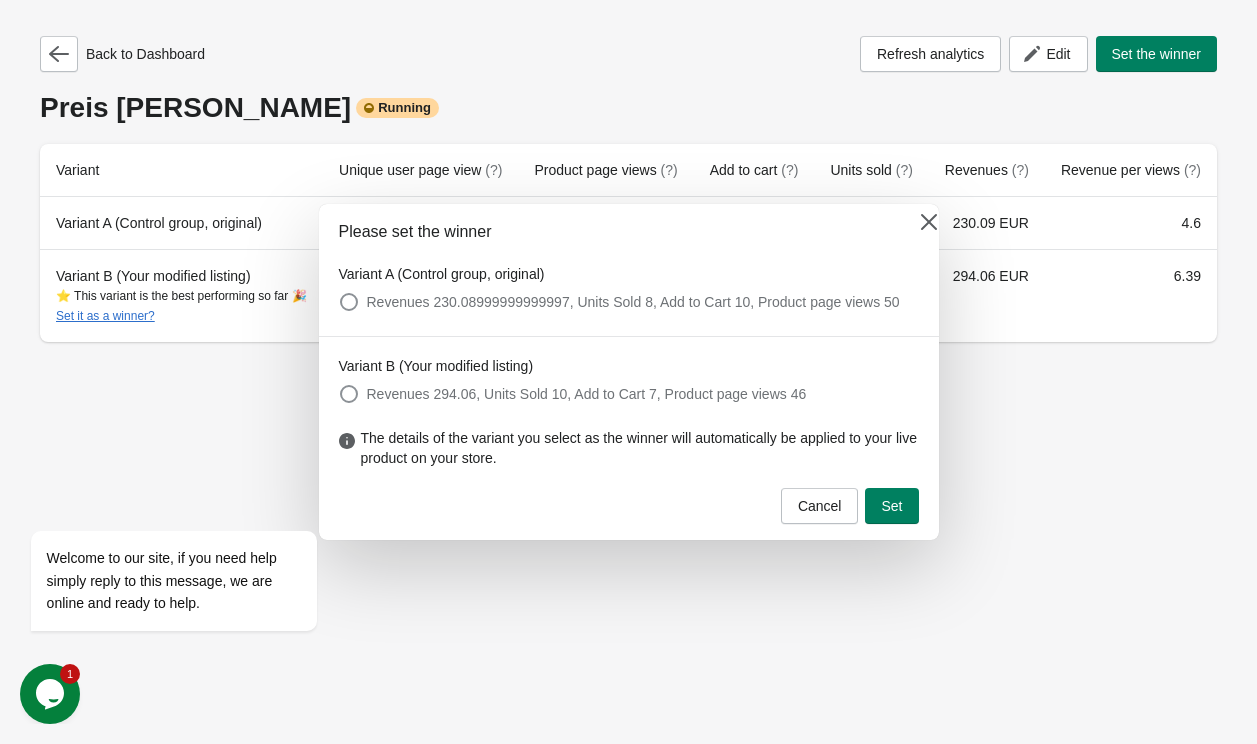 click on "Variant B (Your modified listing)" at bounding box center (436, 366) 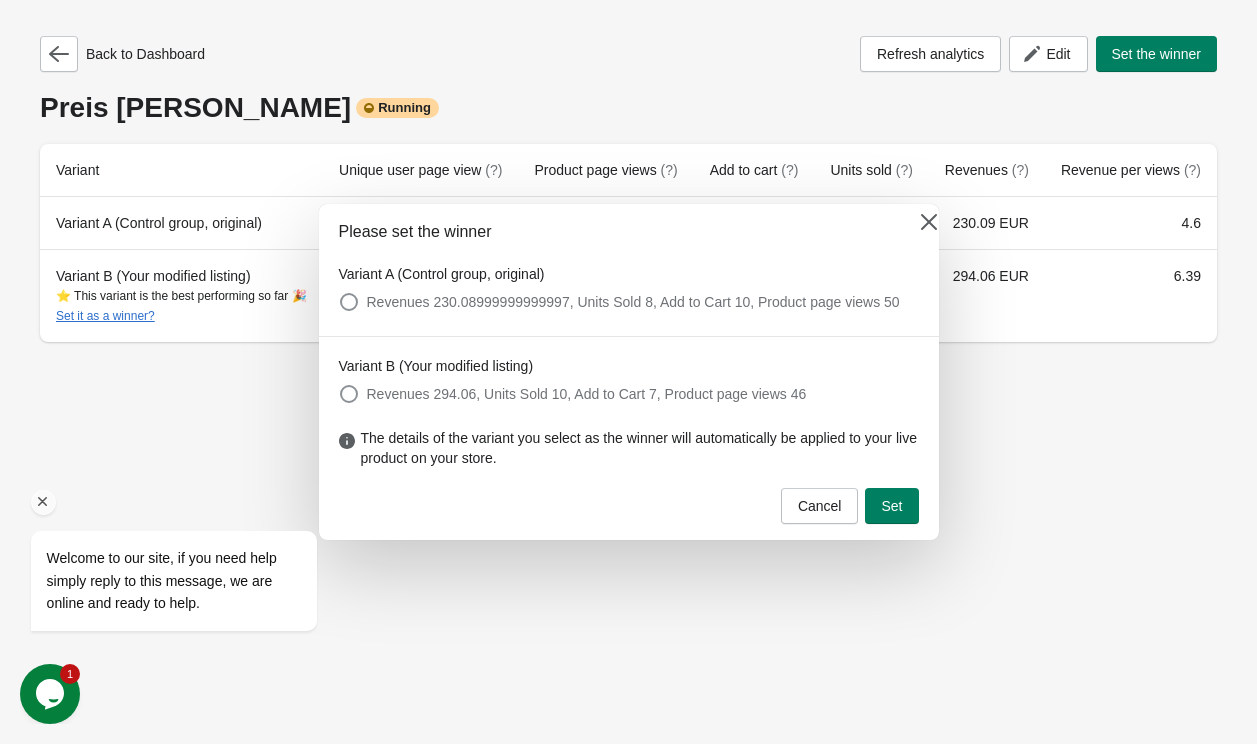 click on "Welcome to our site, if you need help simply reply to this message, we are online and ready to help." at bounding box center [200, 498] 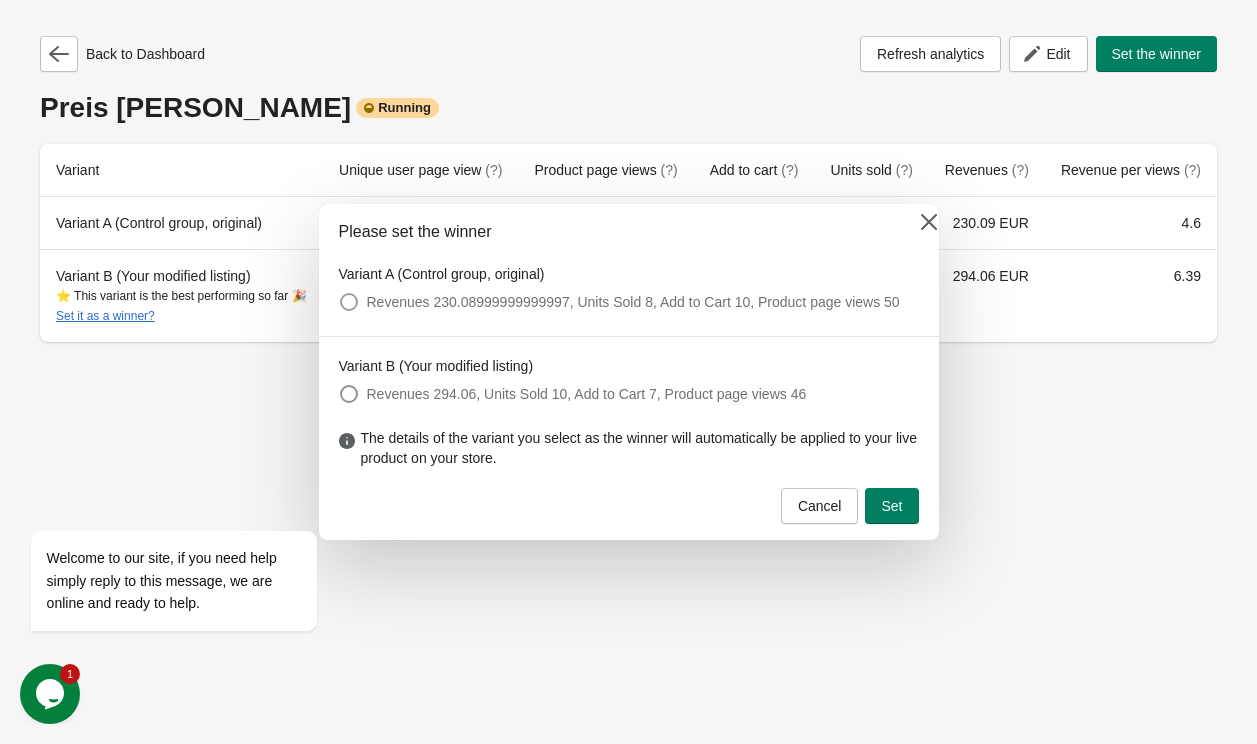 click at bounding box center [349, 302] 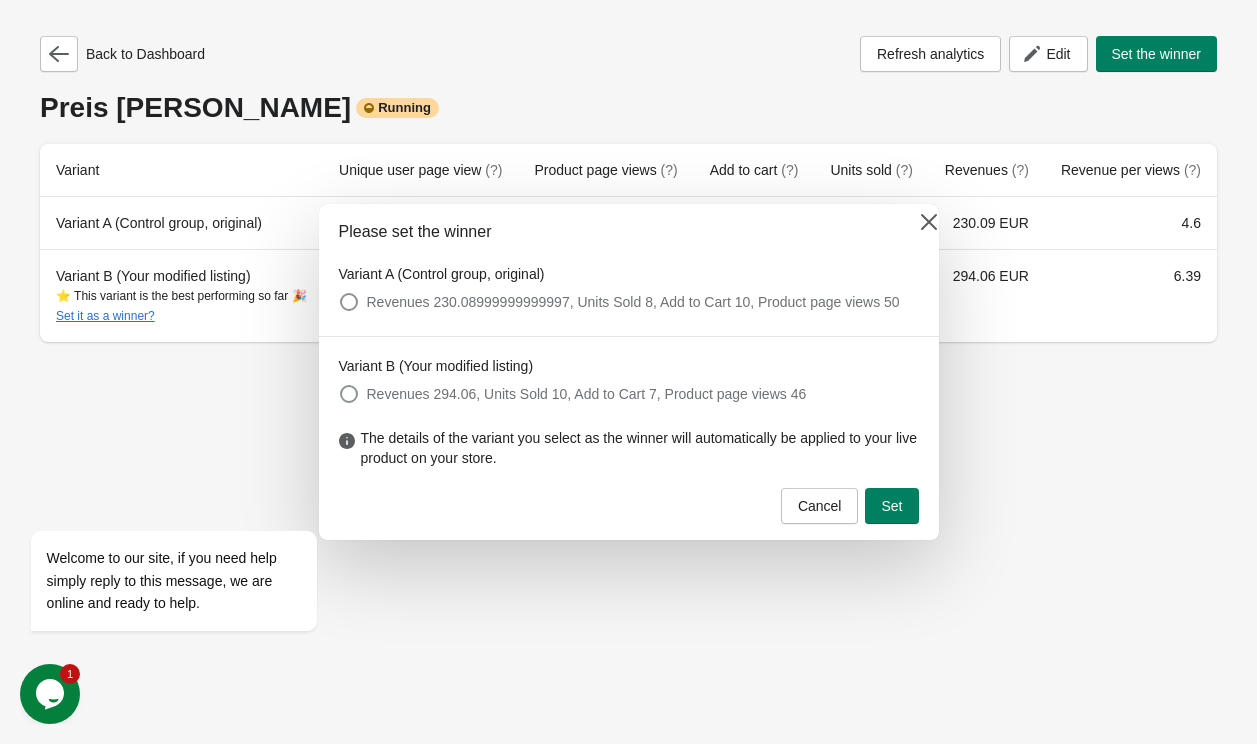 click on "Revenues 294.06, Units Sold 10, Add to Cart 7, Product page views 46" at bounding box center (587, 394) 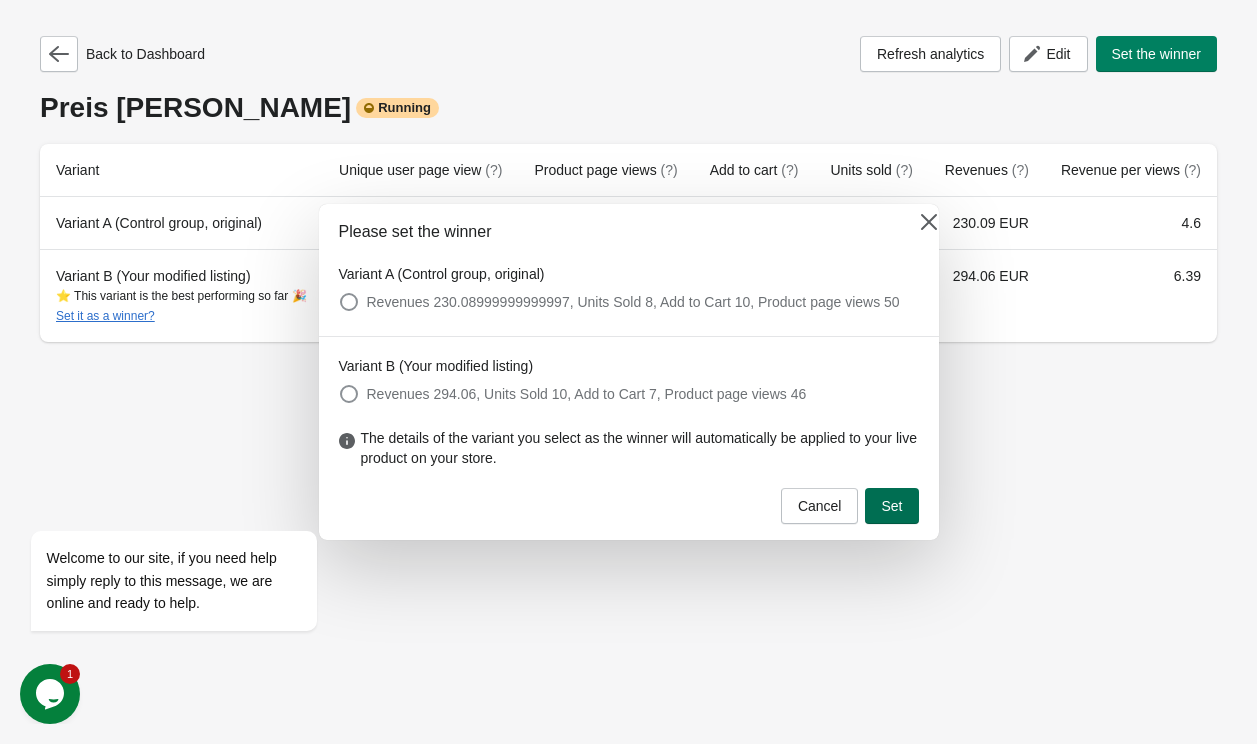 click on "Set" at bounding box center [891, 506] 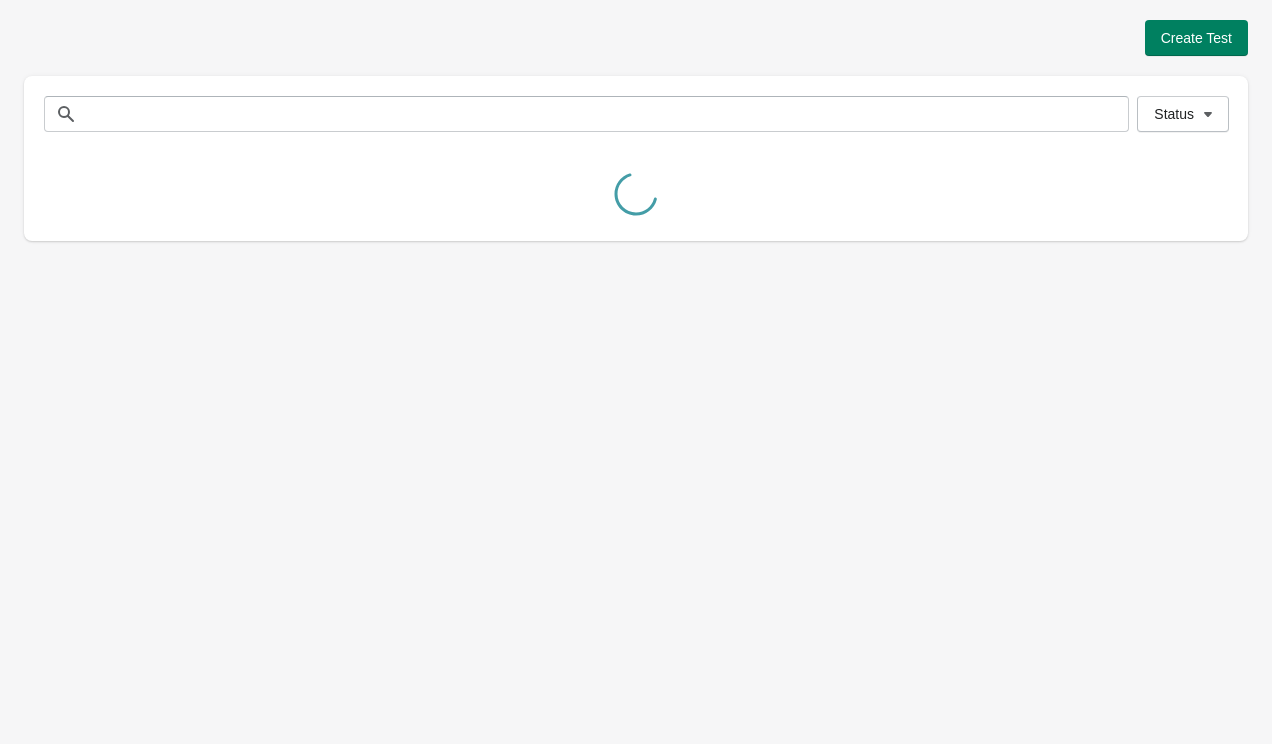 scroll, scrollTop: 0, scrollLeft: 0, axis: both 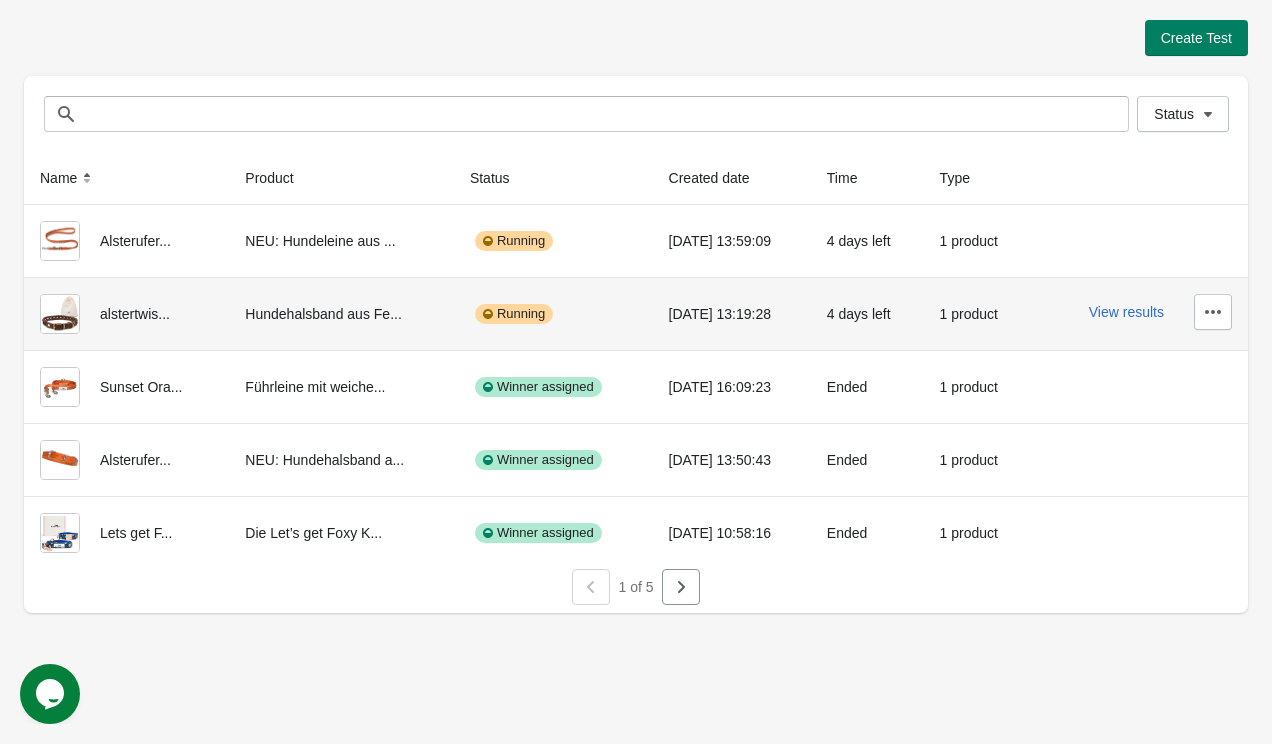 click on "View results" at bounding box center [1139, 312] 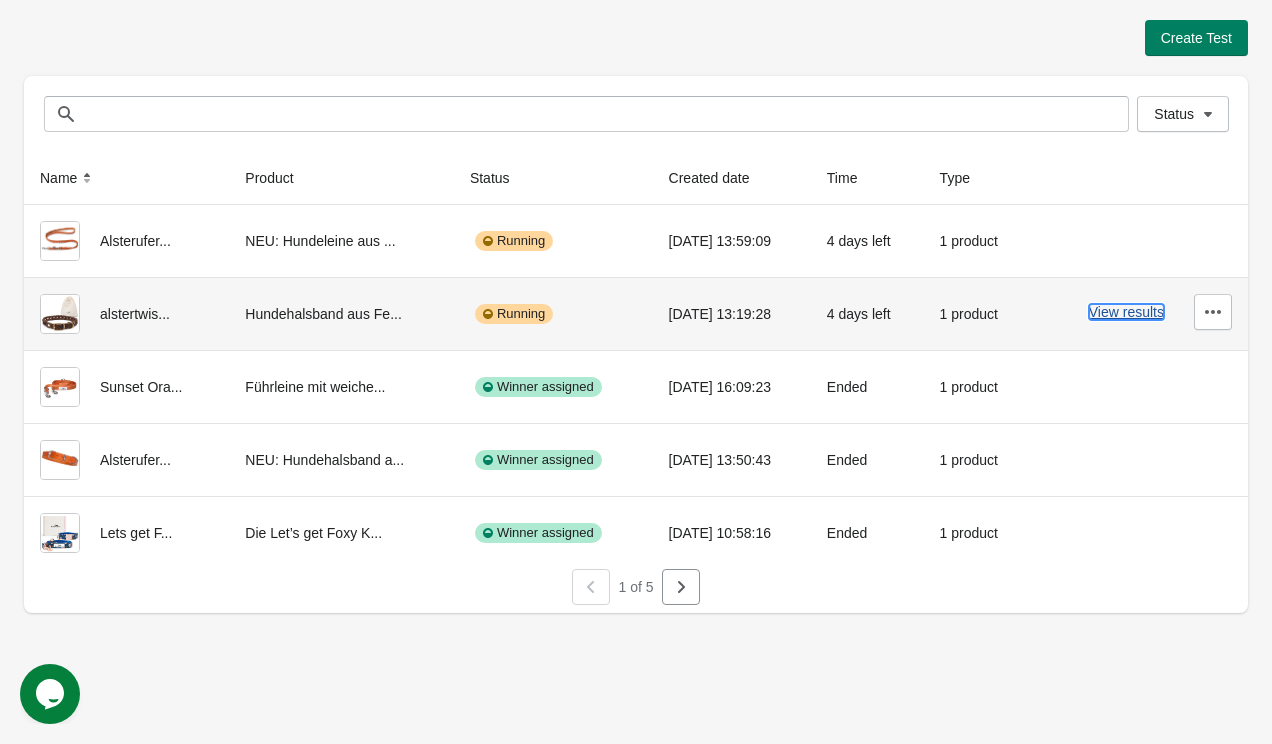click on "View results" at bounding box center (1126, 312) 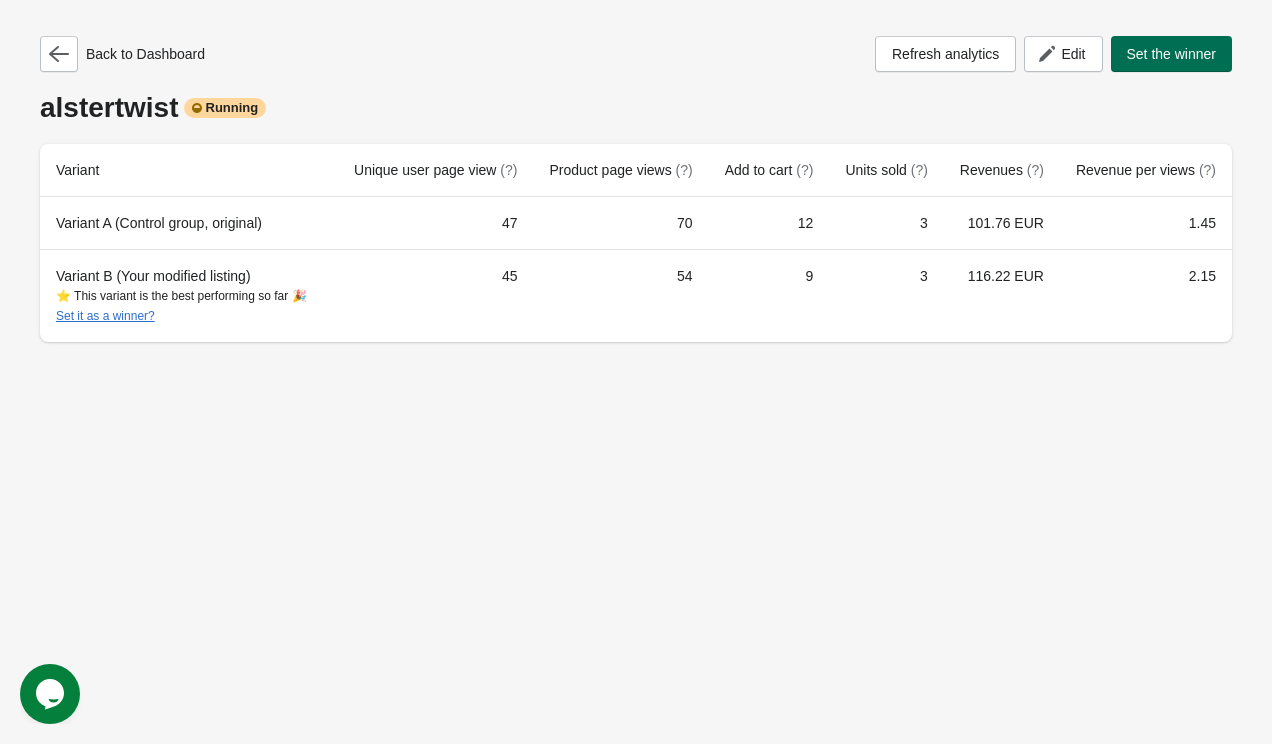 click on "Set the winner" at bounding box center [1172, 54] 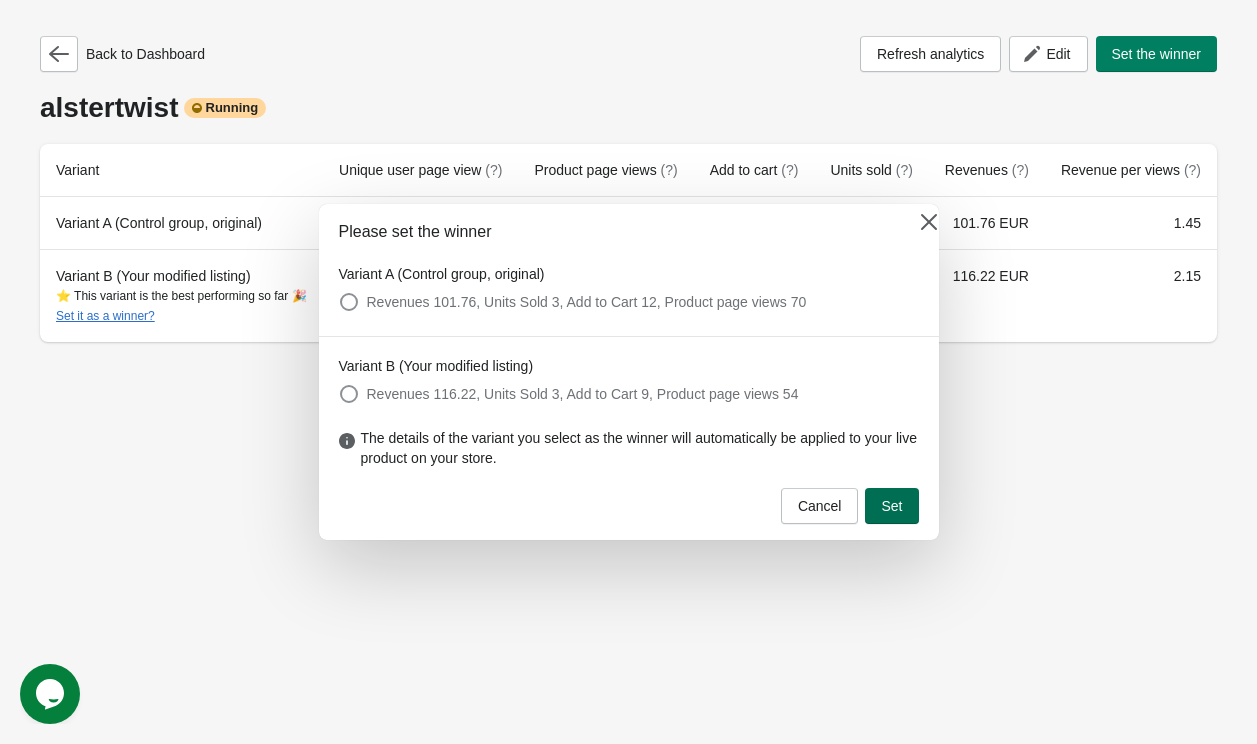 click on "Set" at bounding box center (891, 506) 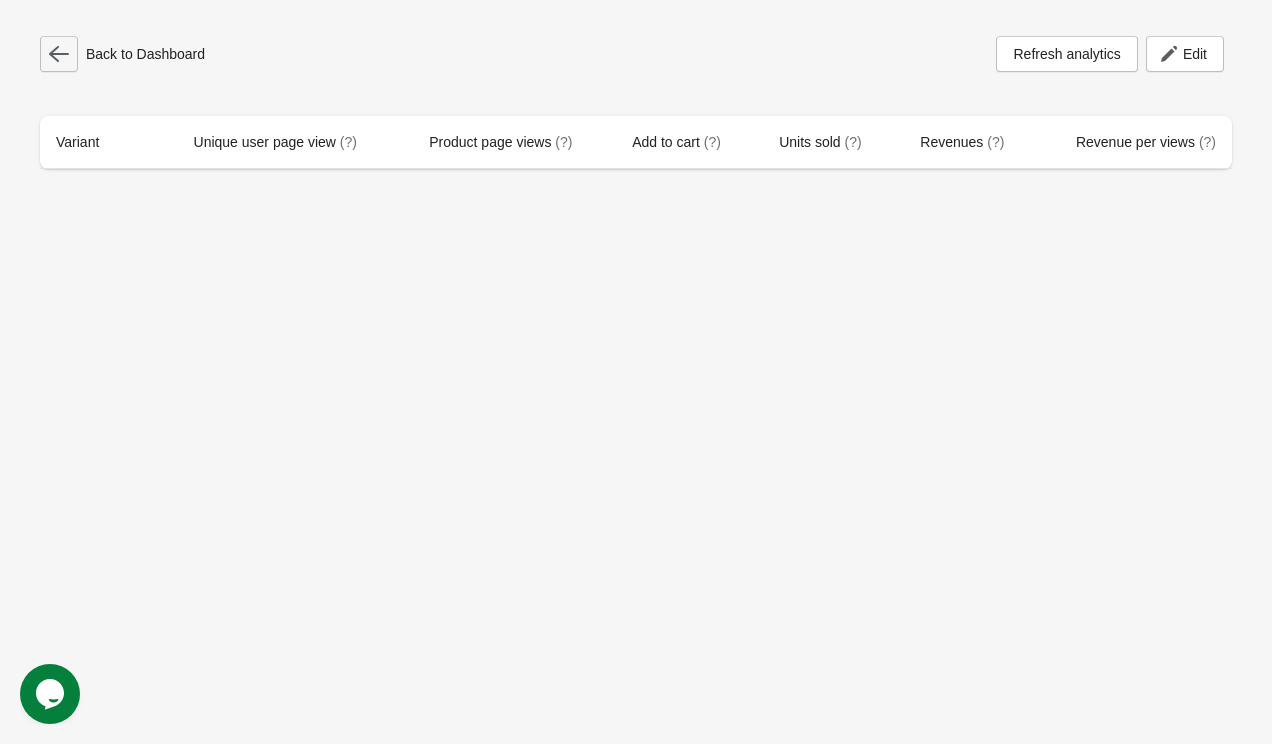 click at bounding box center (59, 54) 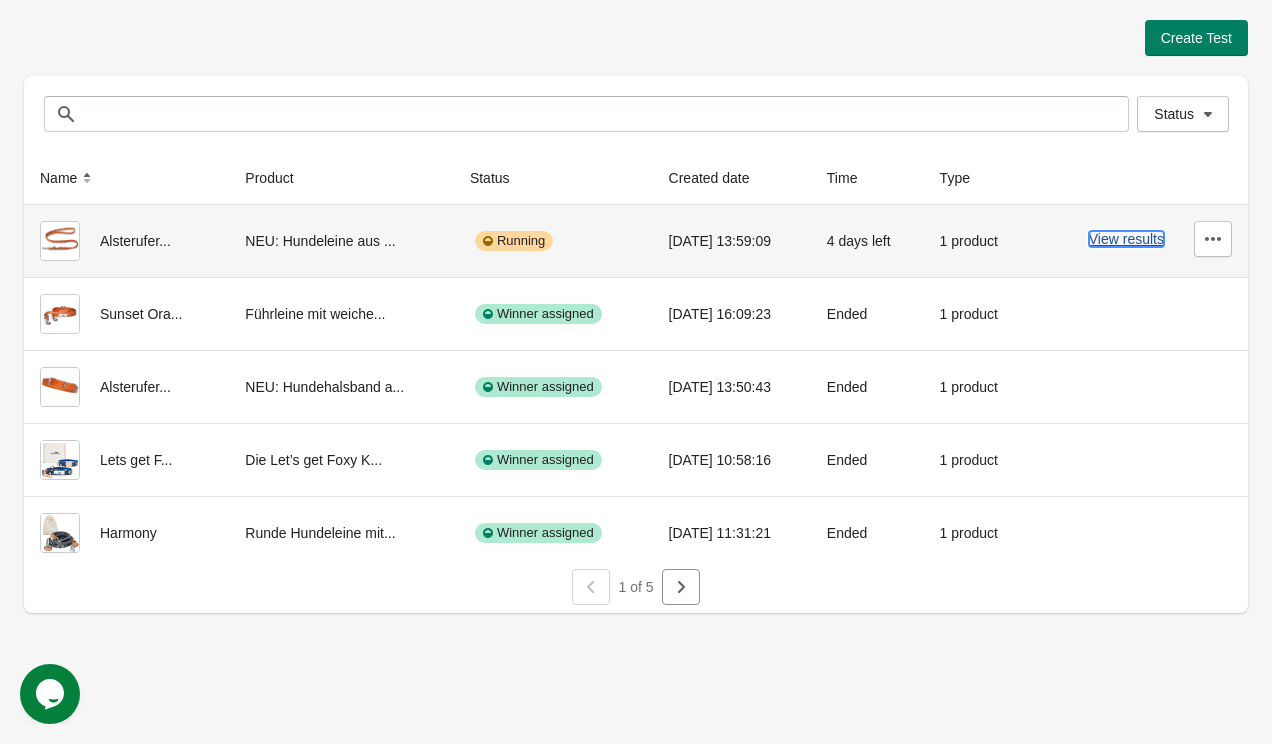 click on "View results" at bounding box center (1126, 239) 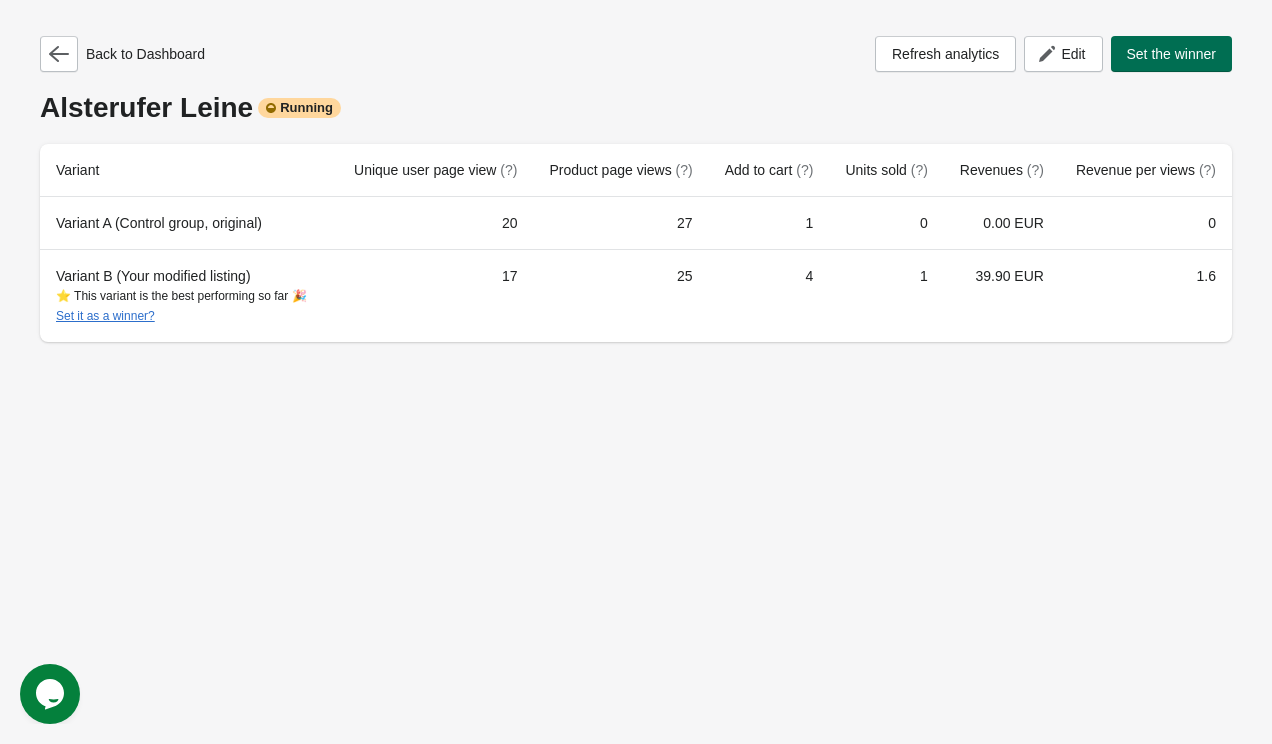 click on "Set the winner" at bounding box center (1172, 54) 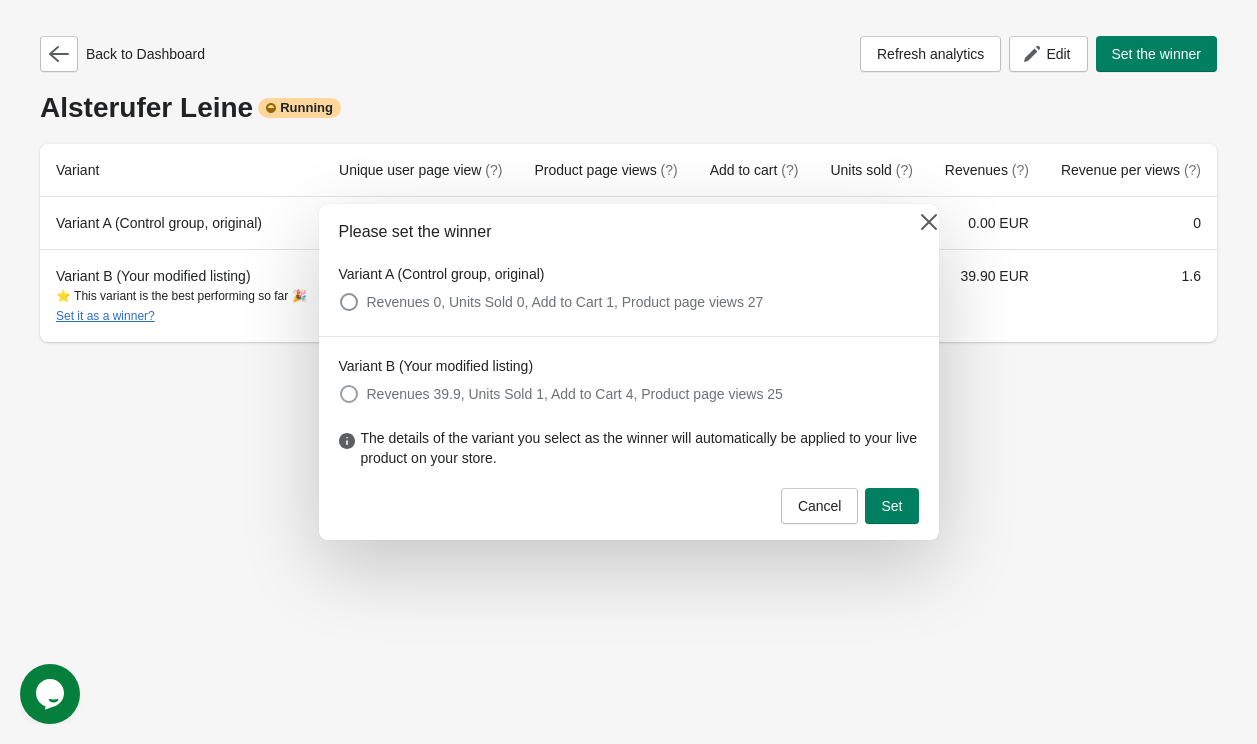 click at bounding box center [349, 394] 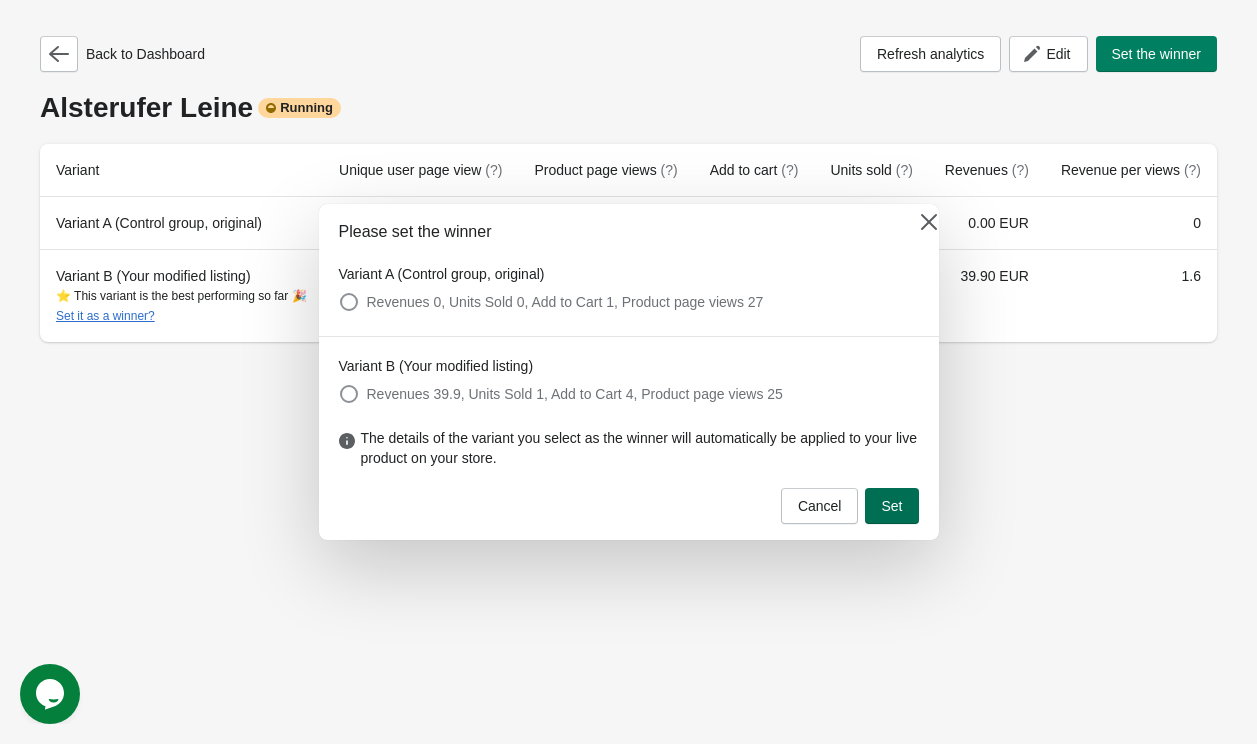 click on "Set" at bounding box center [891, 506] 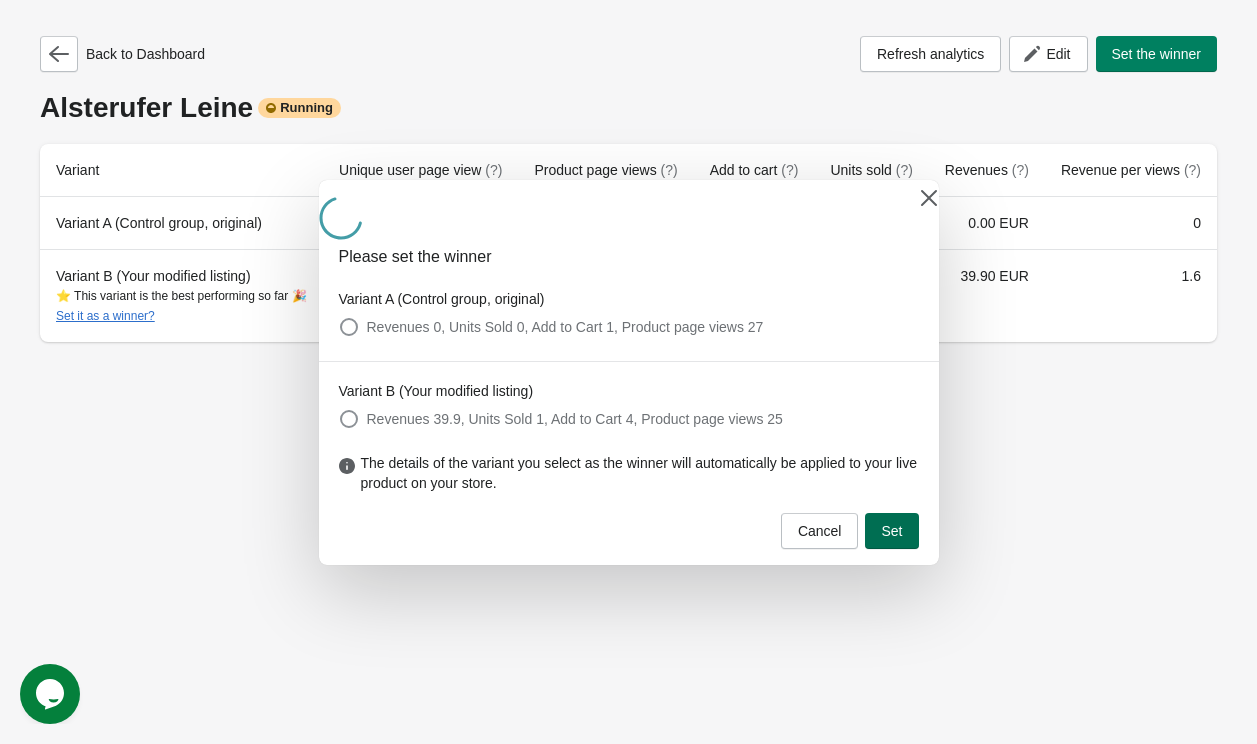 scroll, scrollTop: 0, scrollLeft: 0, axis: both 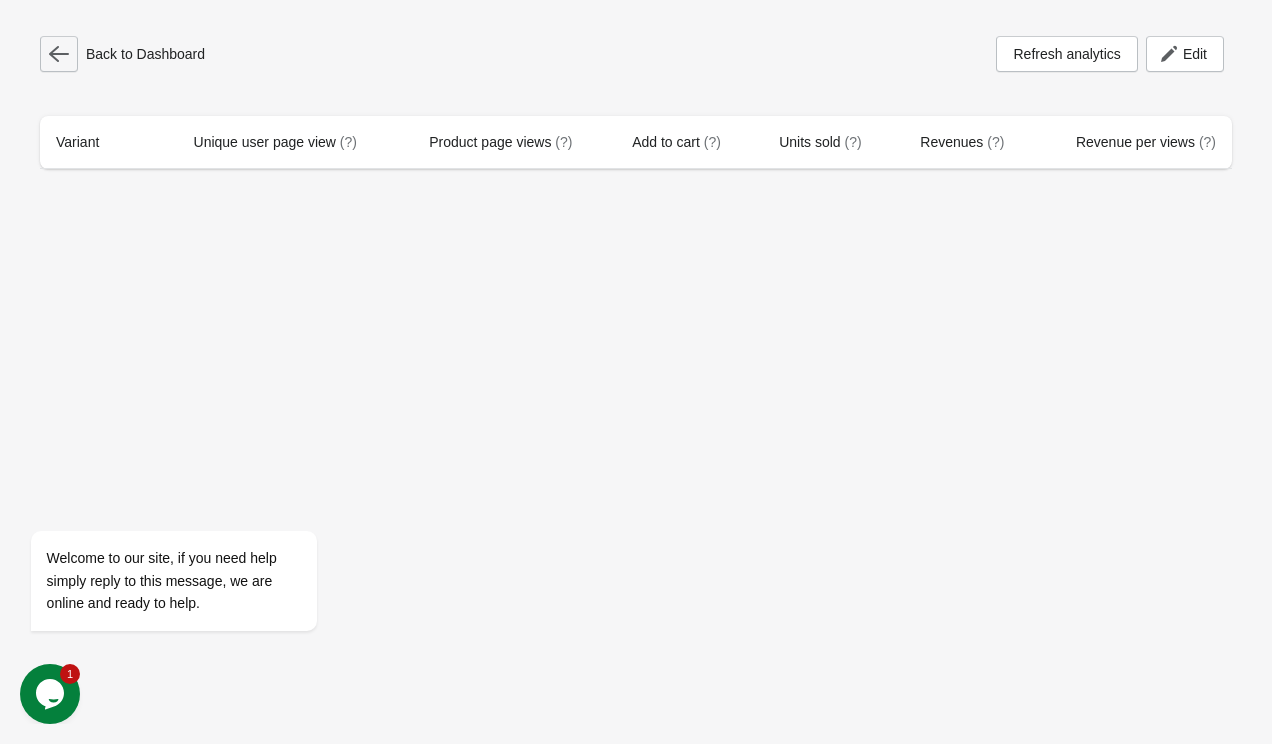 click 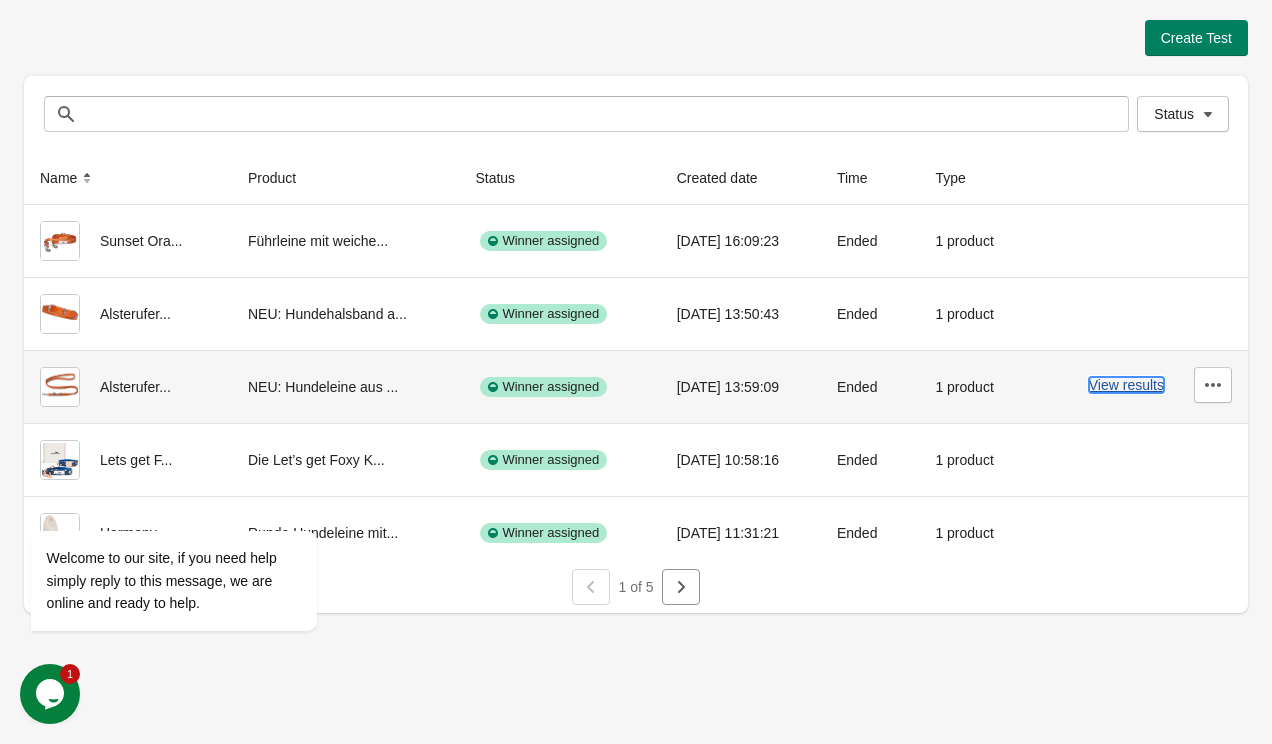click on "View results" at bounding box center (1126, 385) 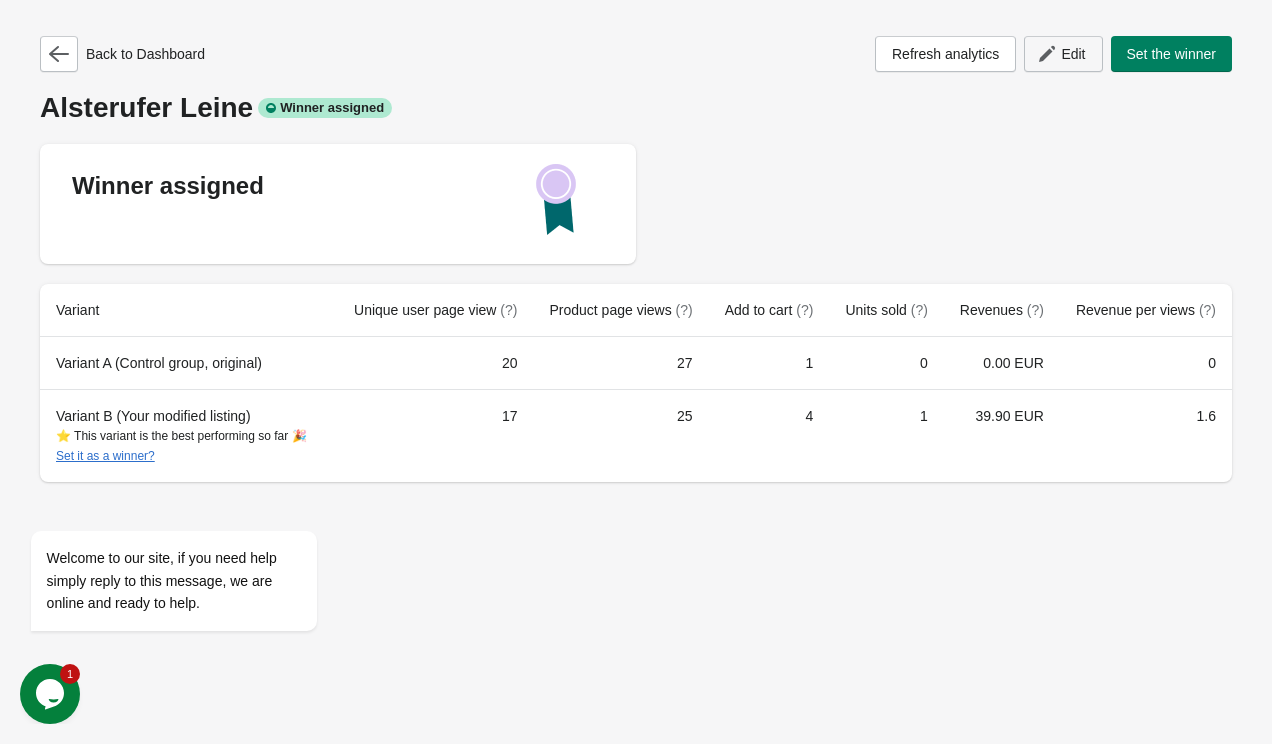 click on "Edit" at bounding box center (1063, 54) 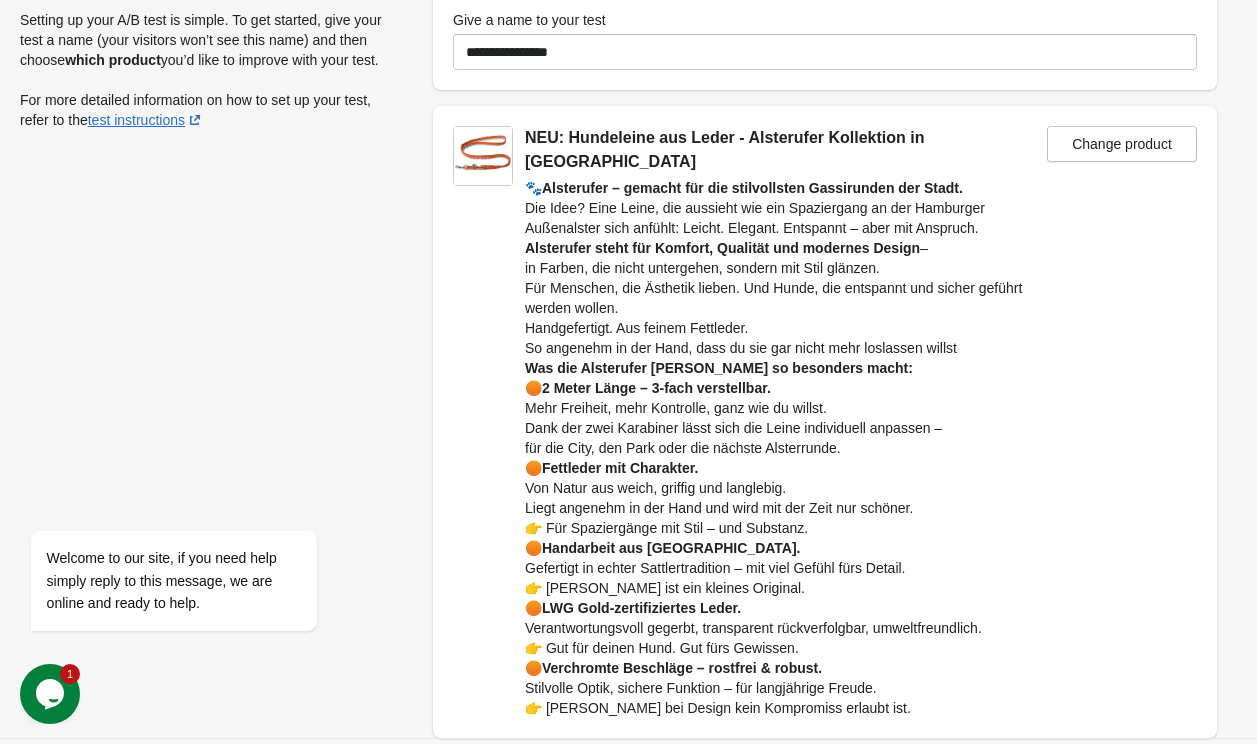 scroll, scrollTop: 180, scrollLeft: 0, axis: vertical 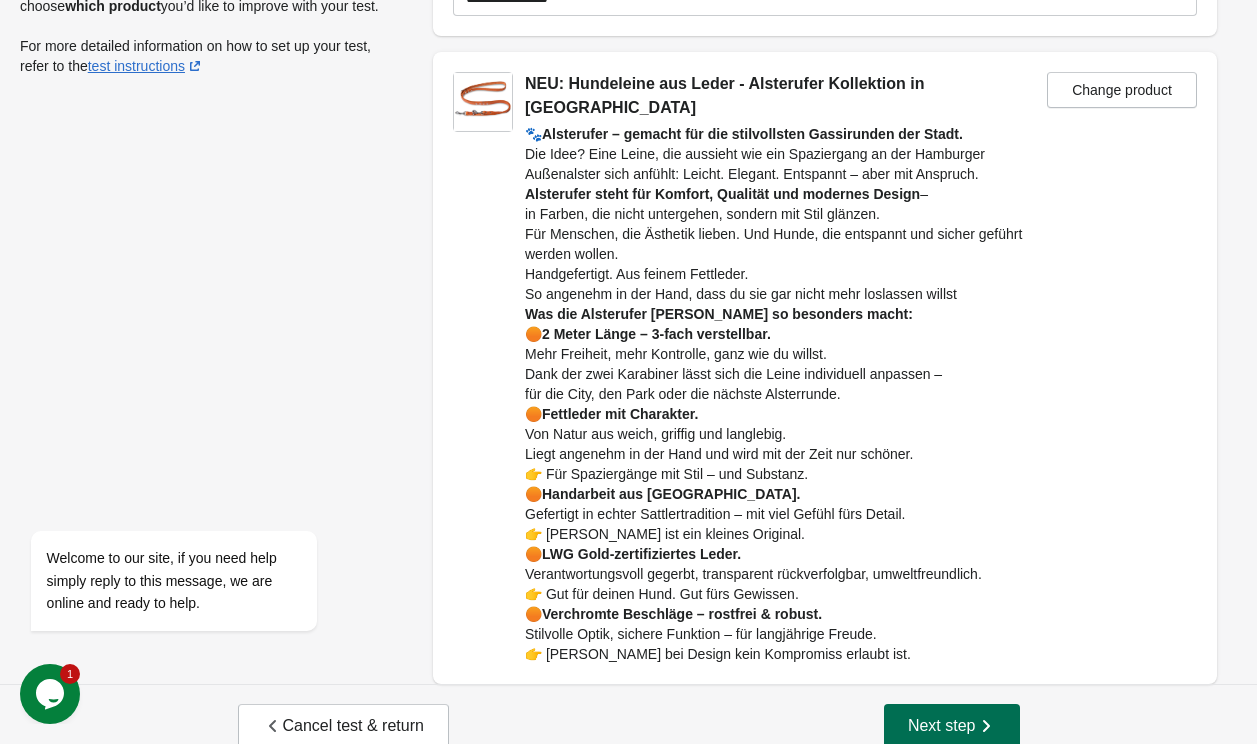 click on "Next step" at bounding box center (952, 726) 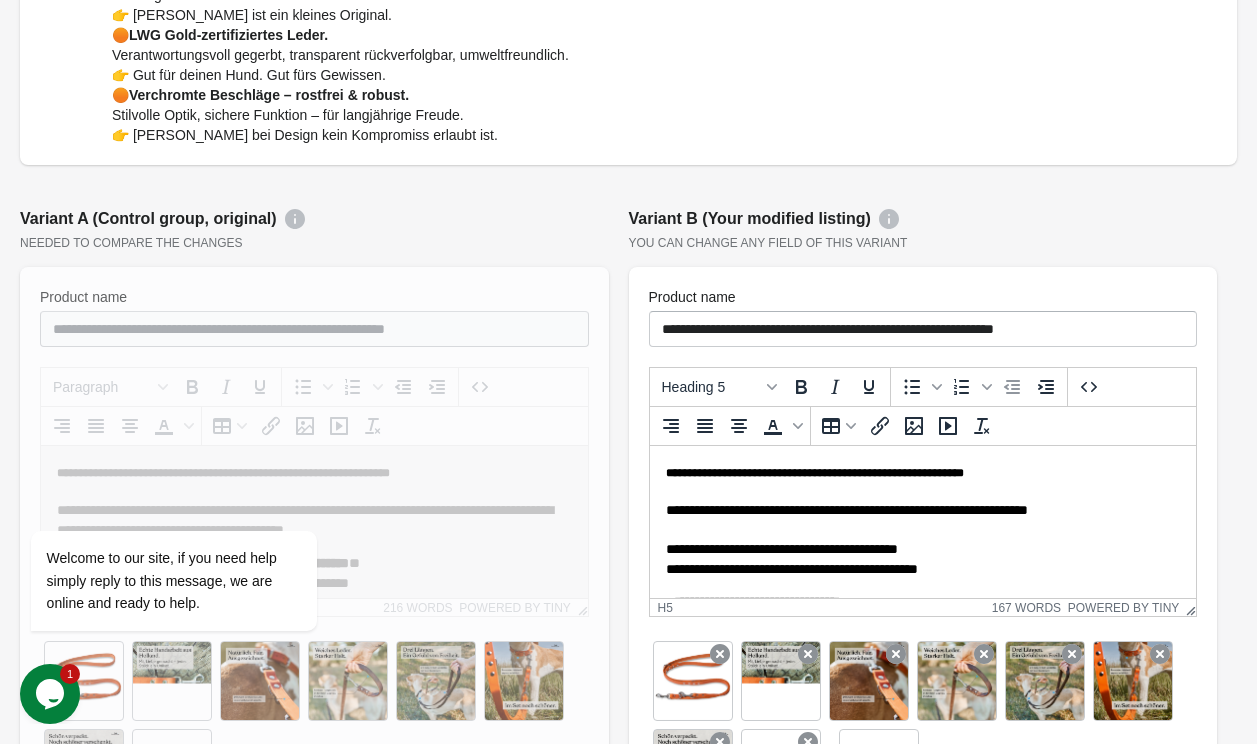 scroll, scrollTop: 708, scrollLeft: 0, axis: vertical 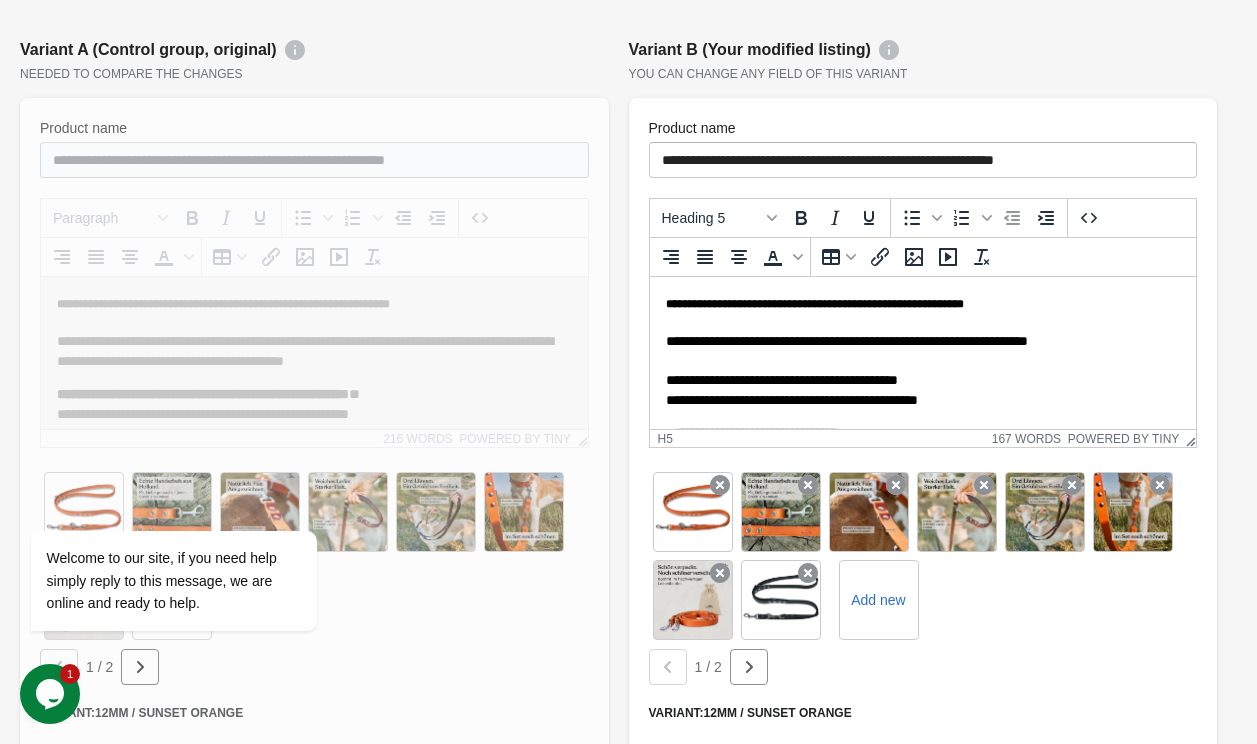drag, startPoint x: 666, startPoint y: 294, endPoint x: 674, endPoint y: 407, distance: 113.28283 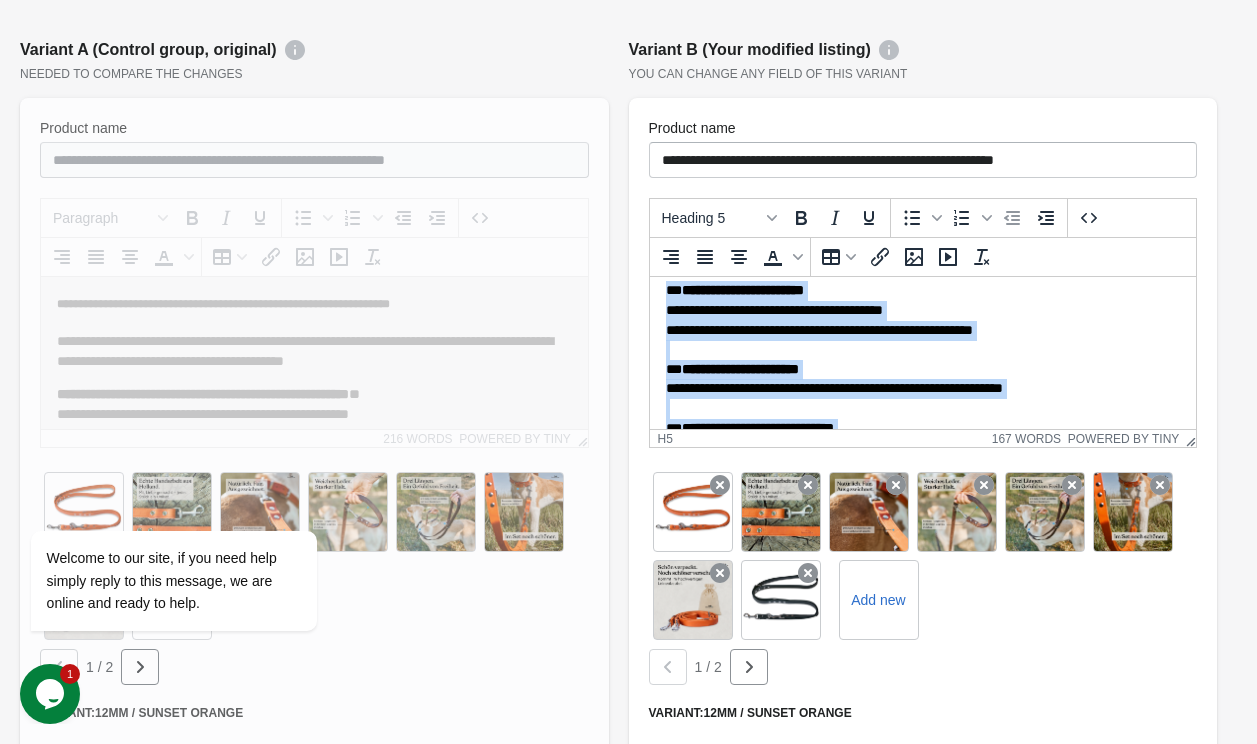 scroll, scrollTop: 498, scrollLeft: 0, axis: vertical 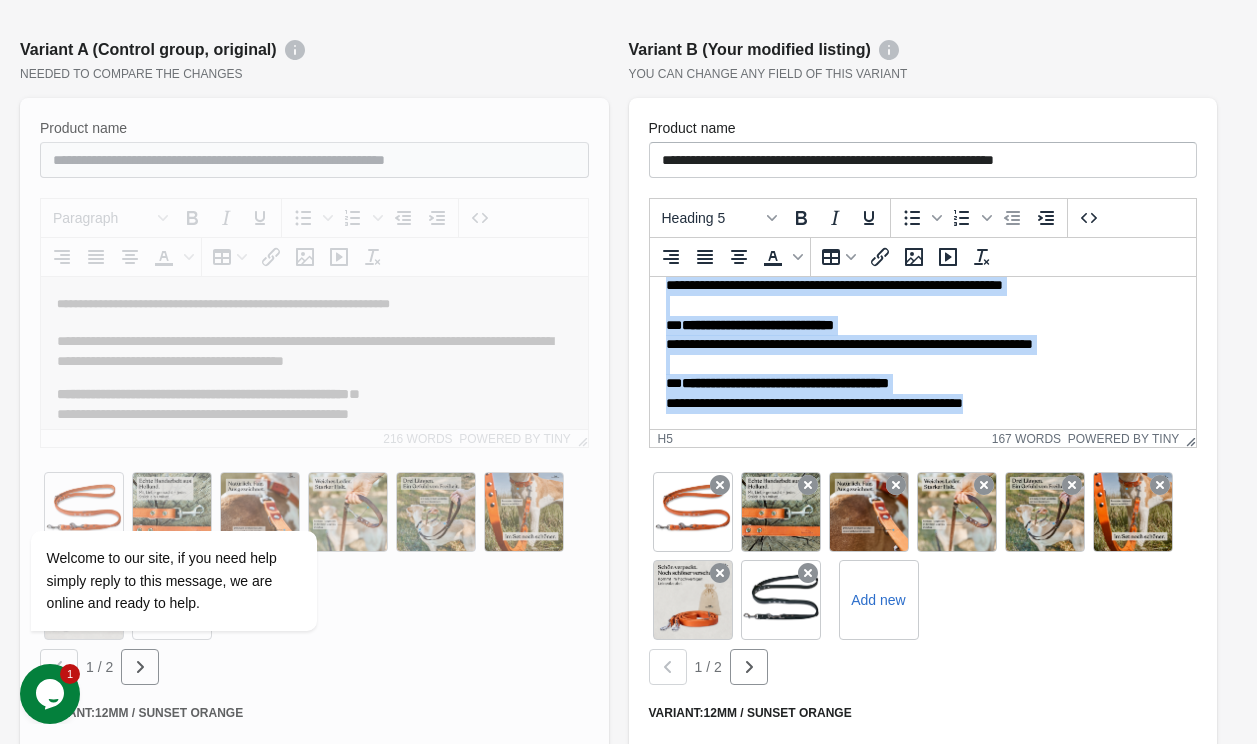 drag, startPoint x: 669, startPoint y: 303, endPoint x: 691, endPoint y: 582, distance: 279.86603 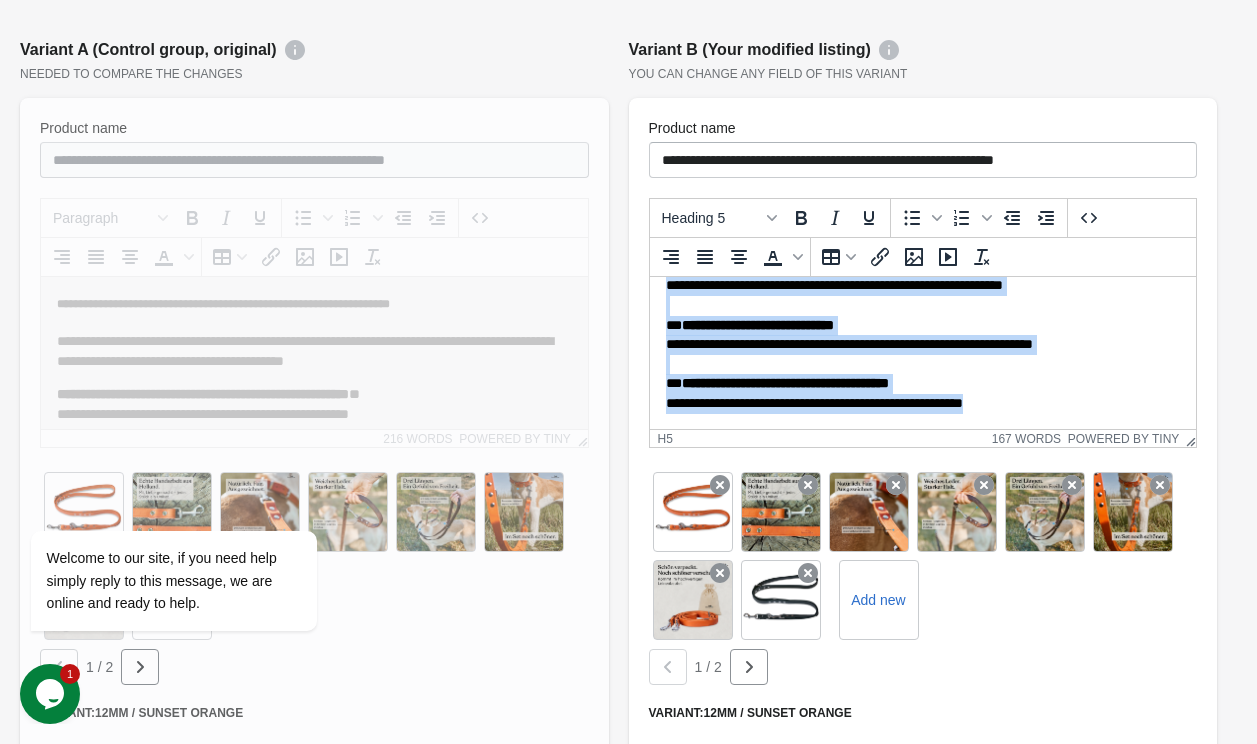 copy on "**********" 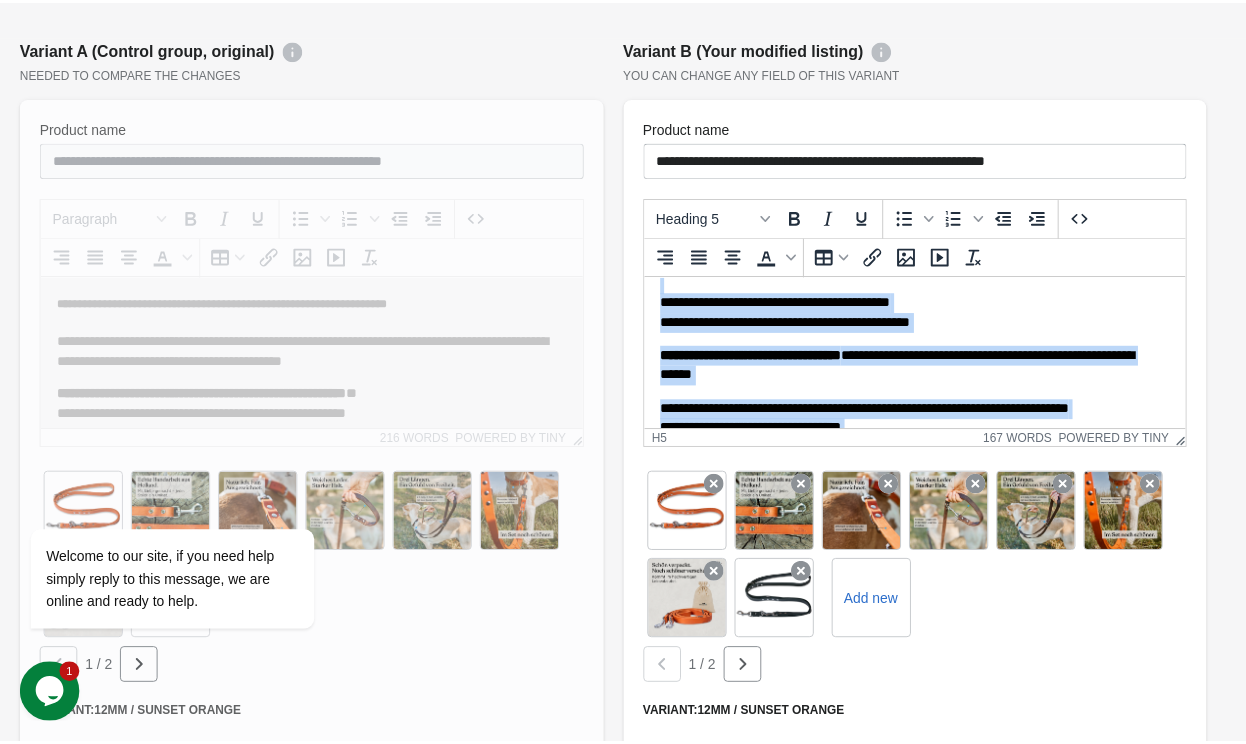 scroll, scrollTop: 48, scrollLeft: 0, axis: vertical 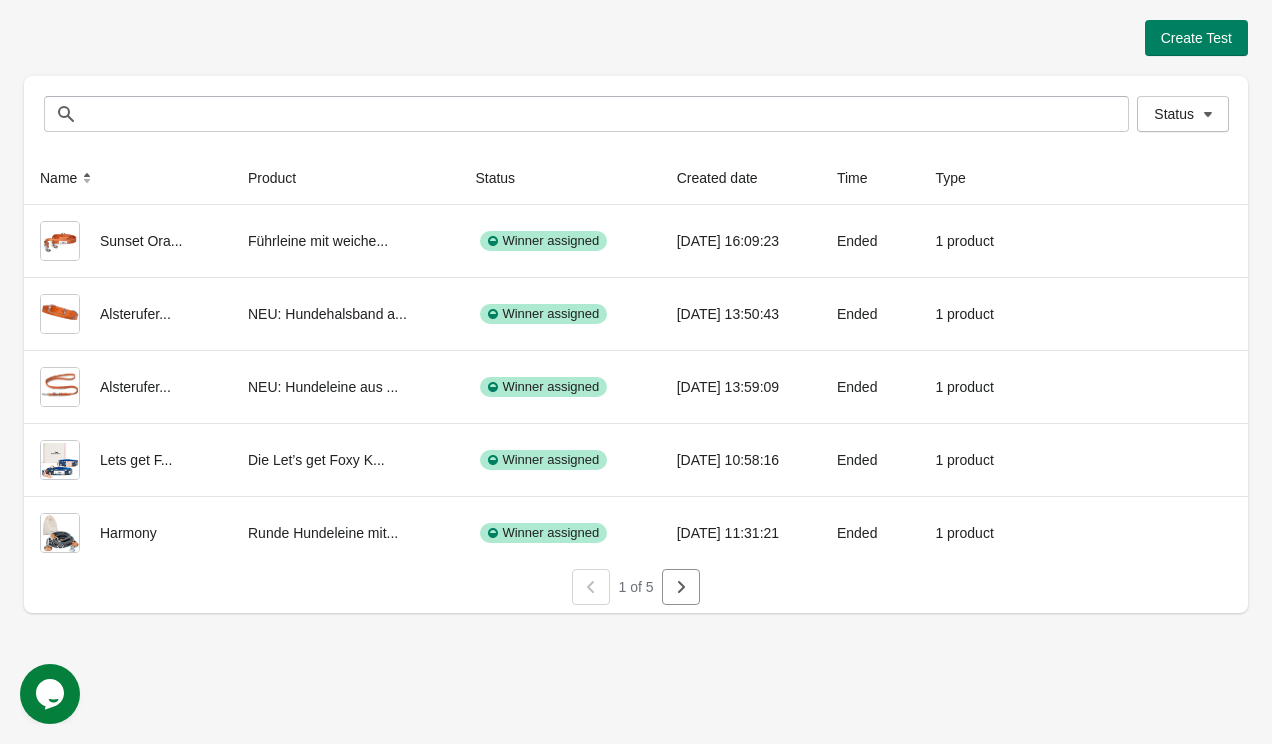 click on "1 of 5" at bounding box center (631, 583) 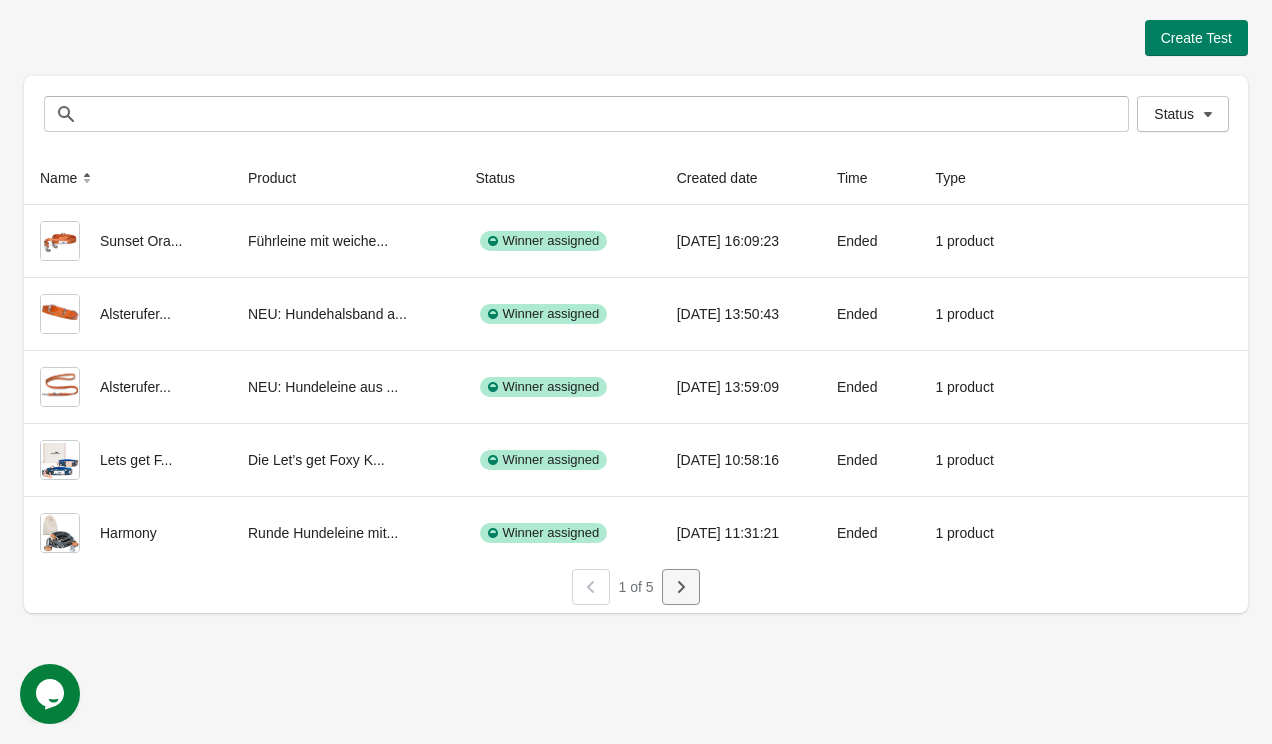 click at bounding box center (681, 587) 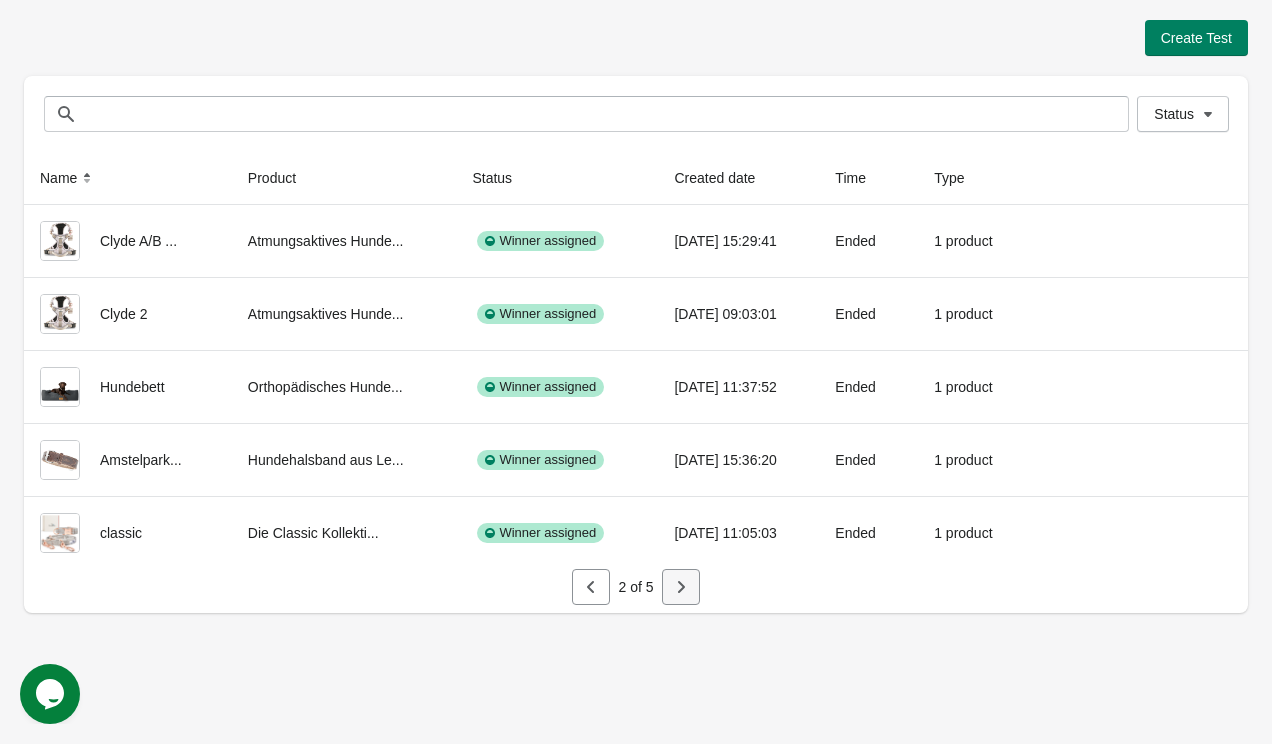click at bounding box center (681, 587) 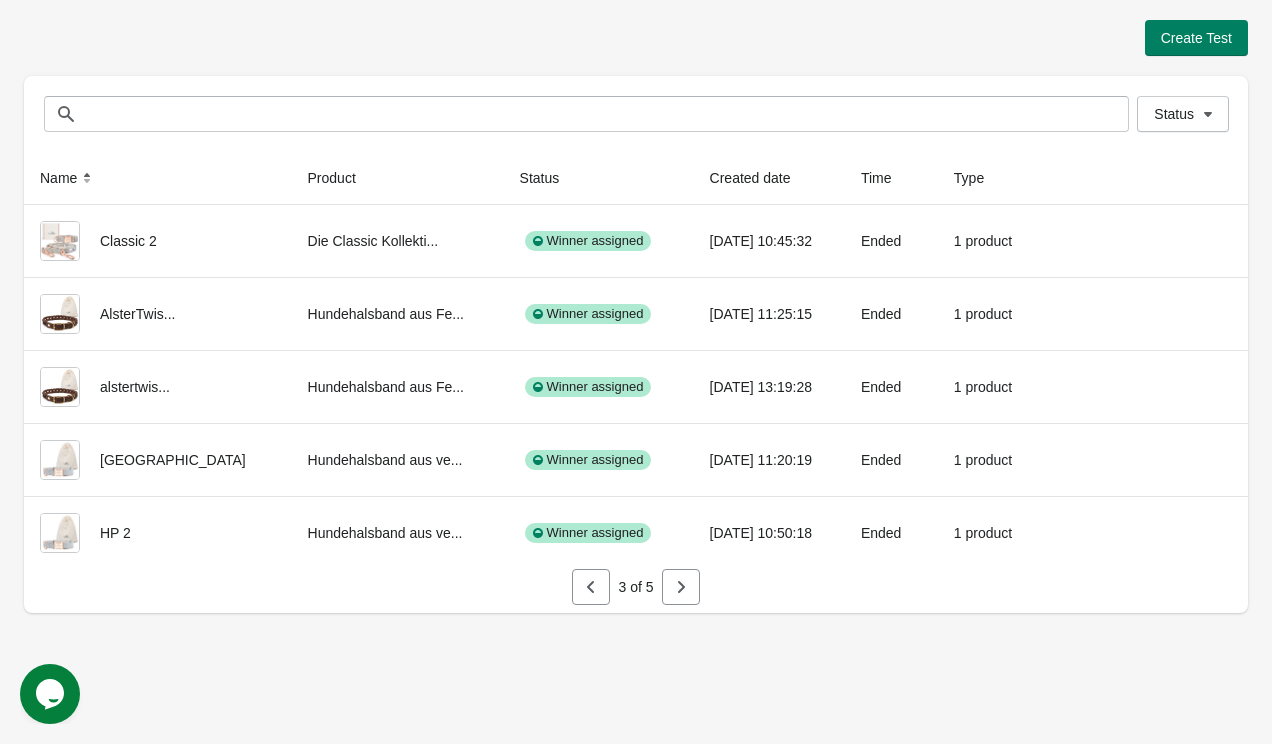 click at bounding box center [636, 609] 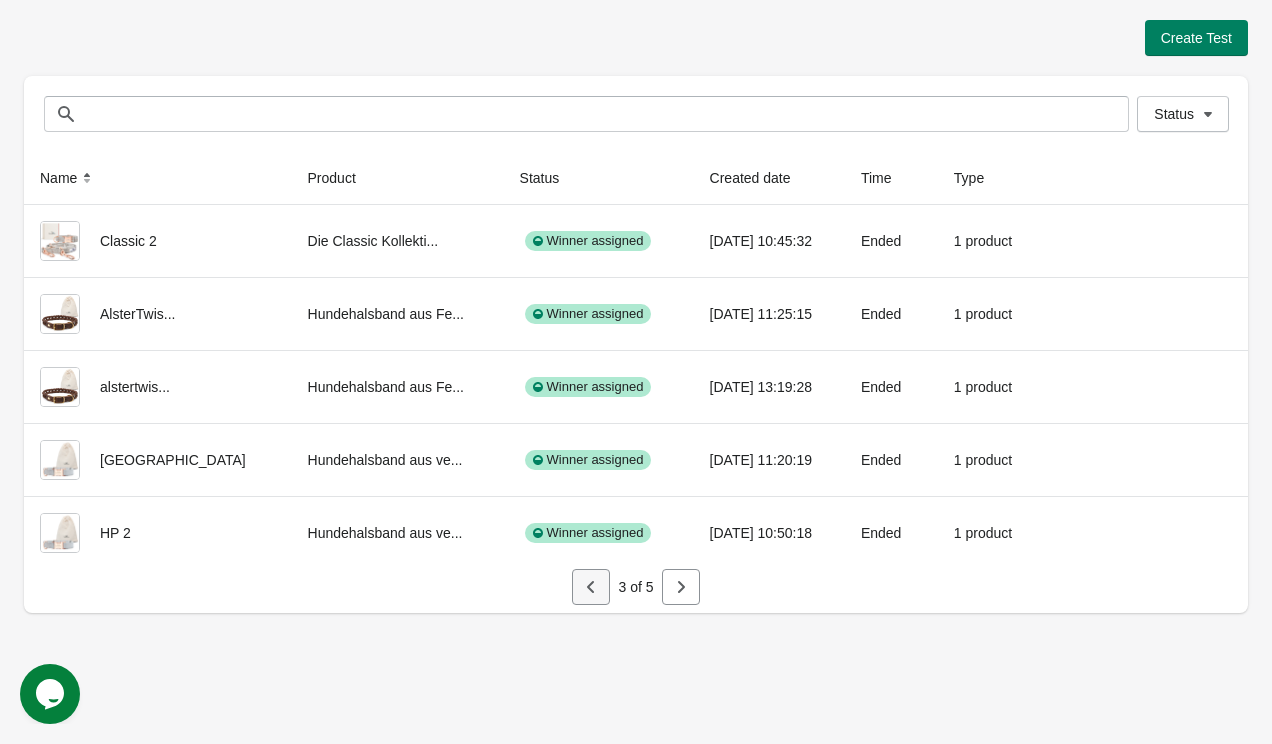 click at bounding box center (591, 587) 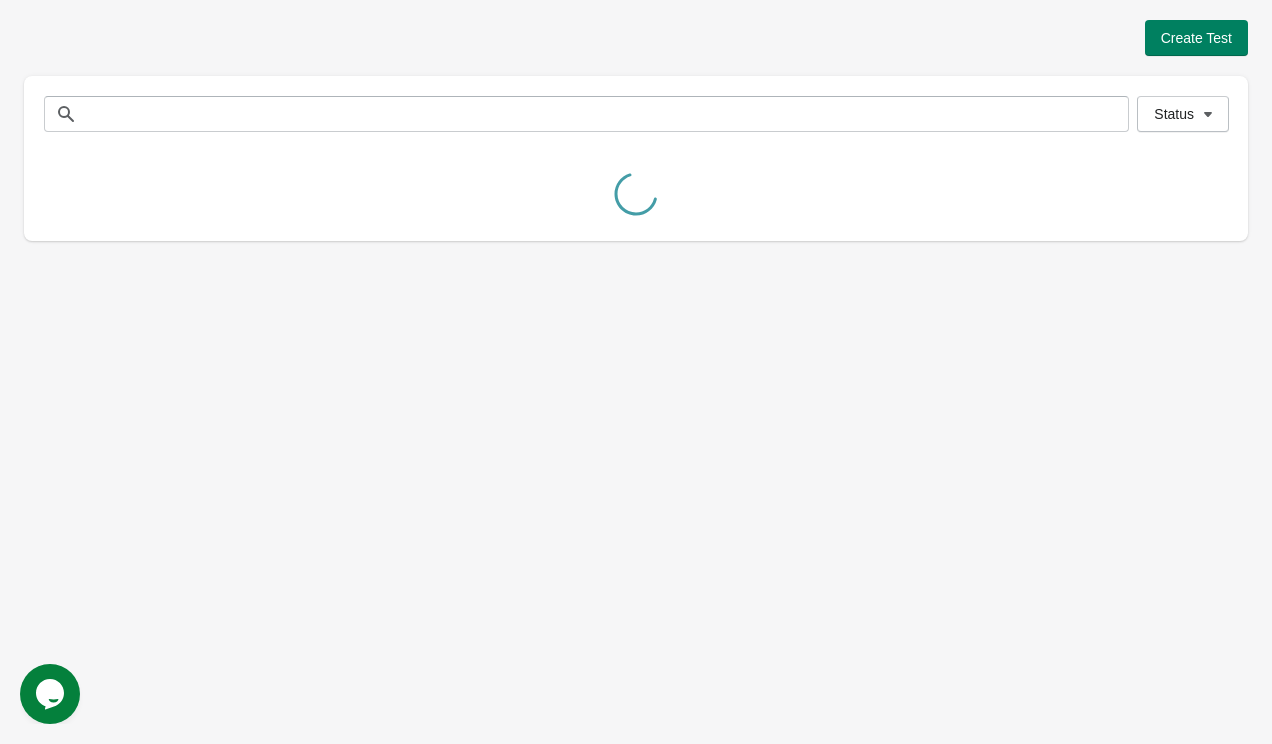 click on "Create Test Status Status Name Product Status Created date Time Type   Classic 2 Die Classic Kollekti...   Winner assigned 27.6.2025 10:45:32 Ended 1 product View results   AlsterTwis... Hundehalsband aus Fe...   Winner assigned 12.6.2025 11:25:15 Ended 1 product View results   alstertwis... Hundehalsband aus Fe...   Winner assigned 27.6.2025 13:19:28 Ended 1 product View results   Hyde Park Hundehalsband aus ve...   Winner assigned 12.6.2025 11:20:19 Ended 1 product View results   HP 2 Hundehalsband aus ve...   Winner assigned 27.6.2025 10:50:18 Ended 1 product View results 2 of 5" at bounding box center [636, 372] 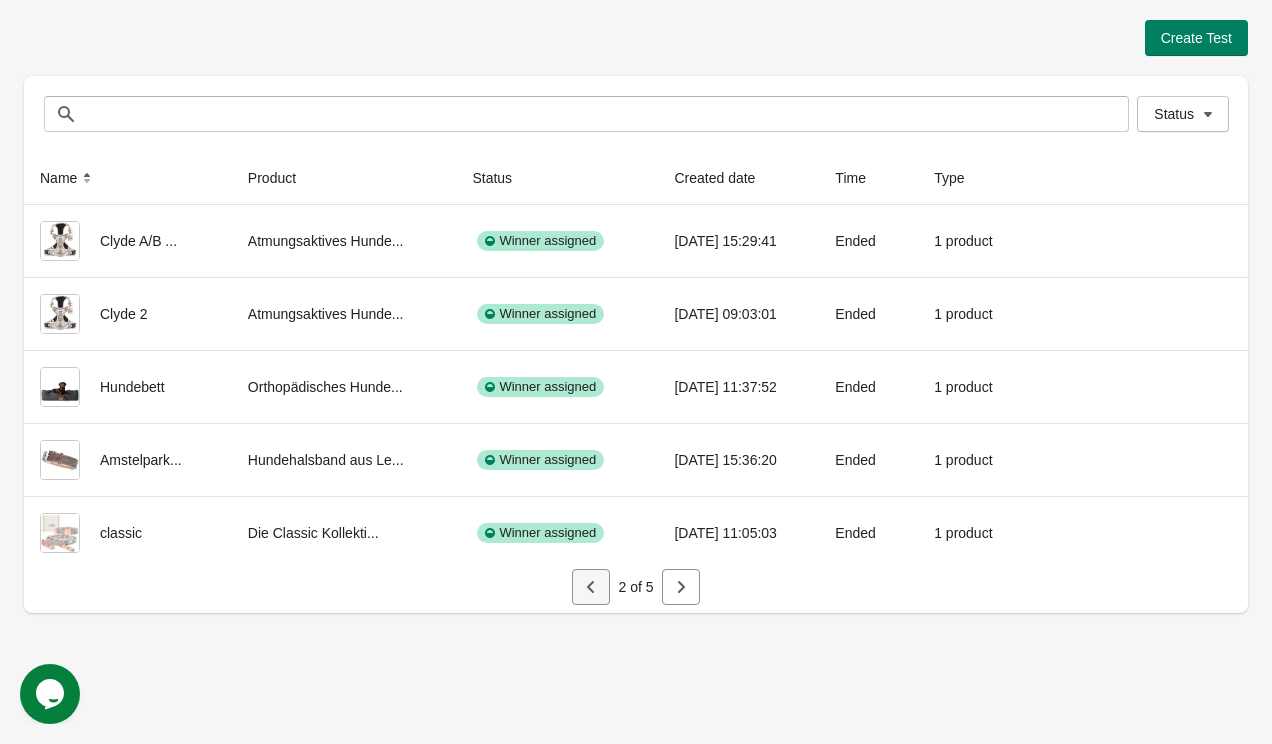 scroll, scrollTop: 0, scrollLeft: 0, axis: both 